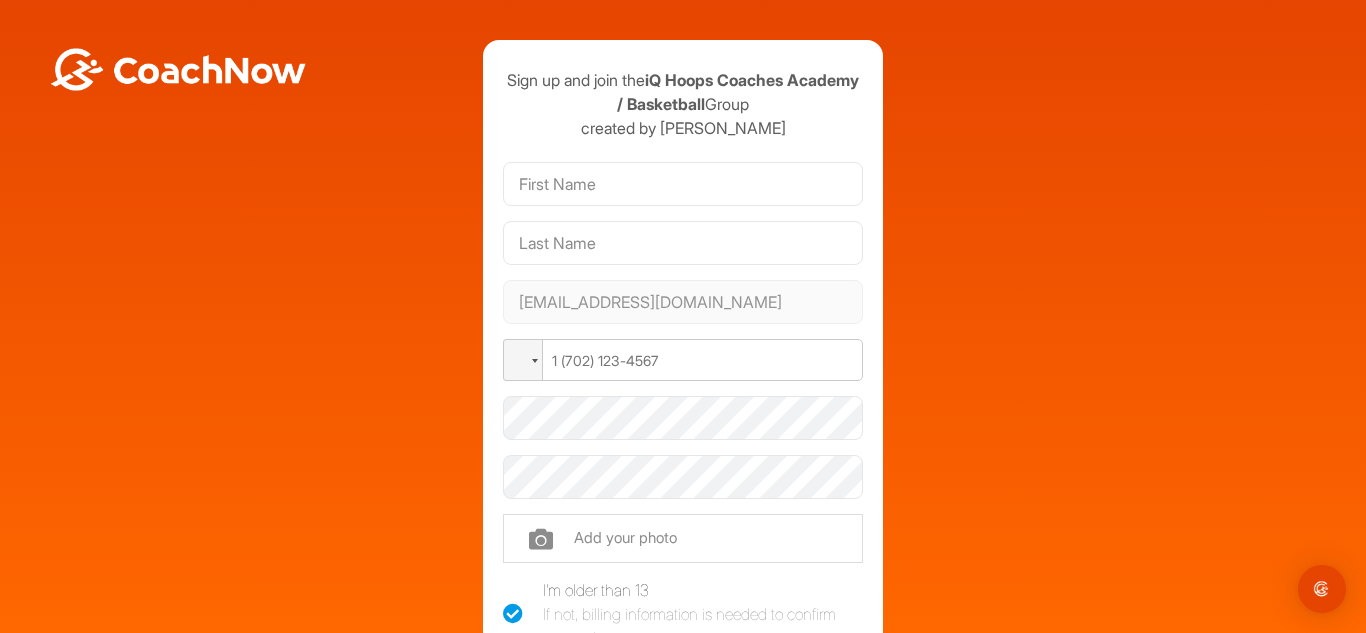 scroll, scrollTop: 0, scrollLeft: 0, axis: both 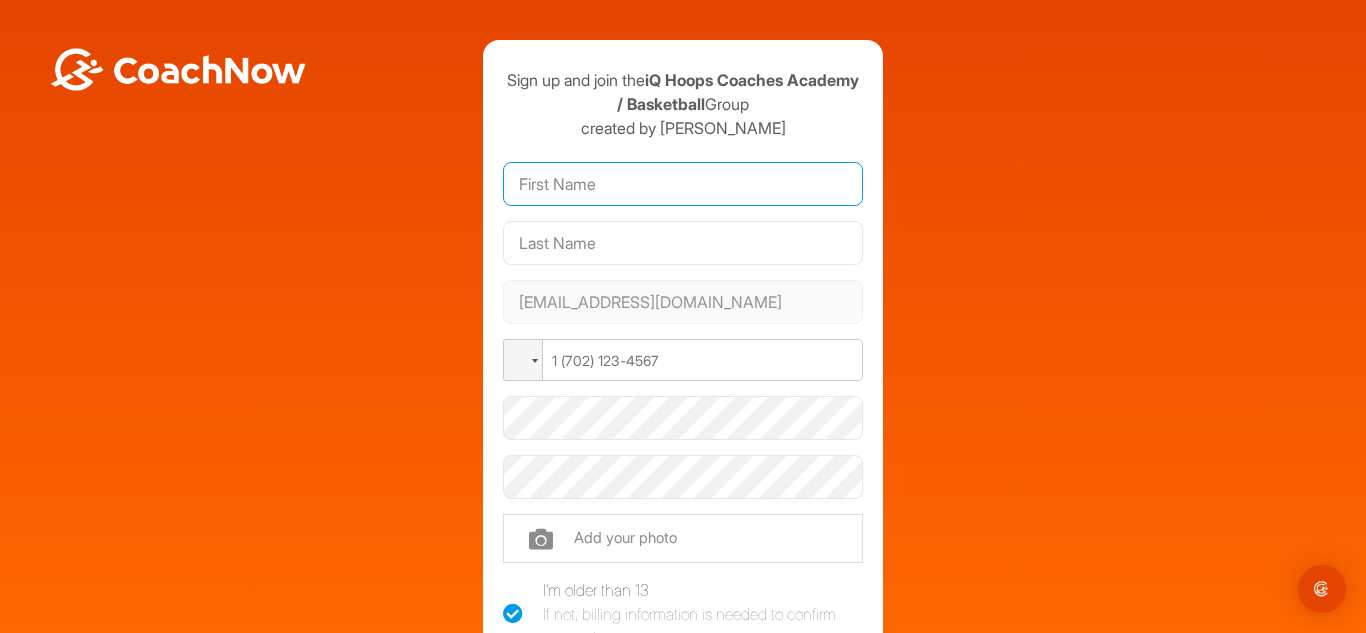click at bounding box center (683, 184) 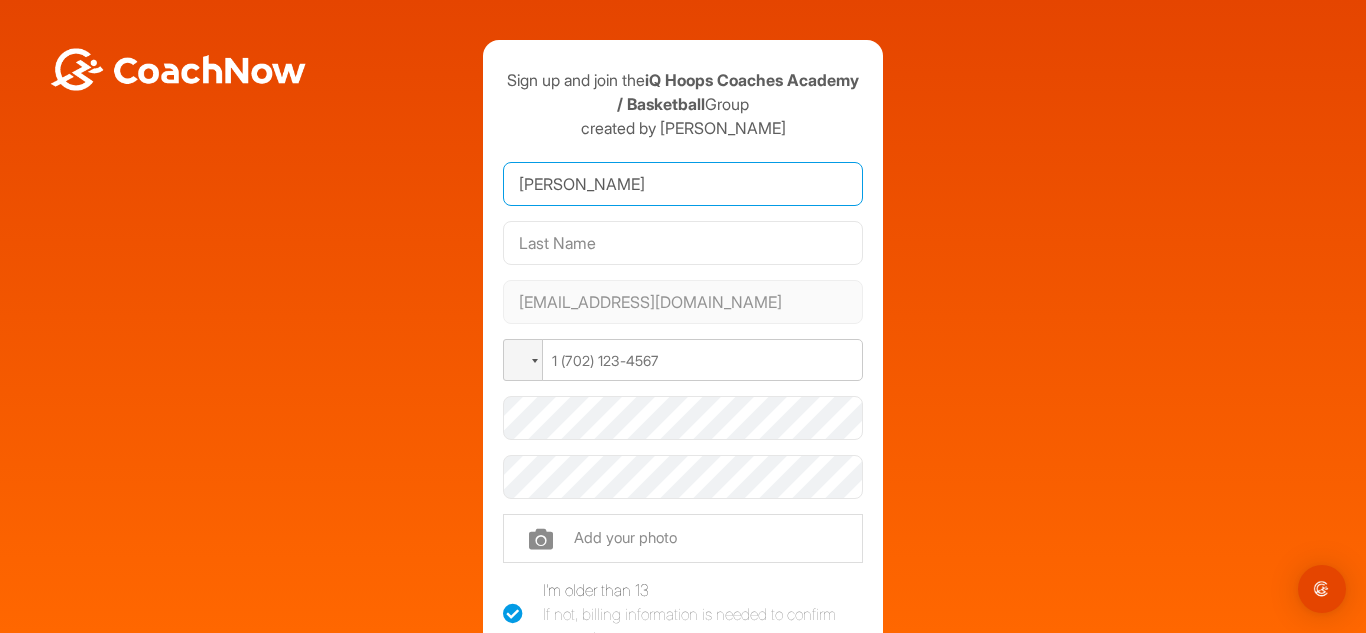 type on "Gregory" 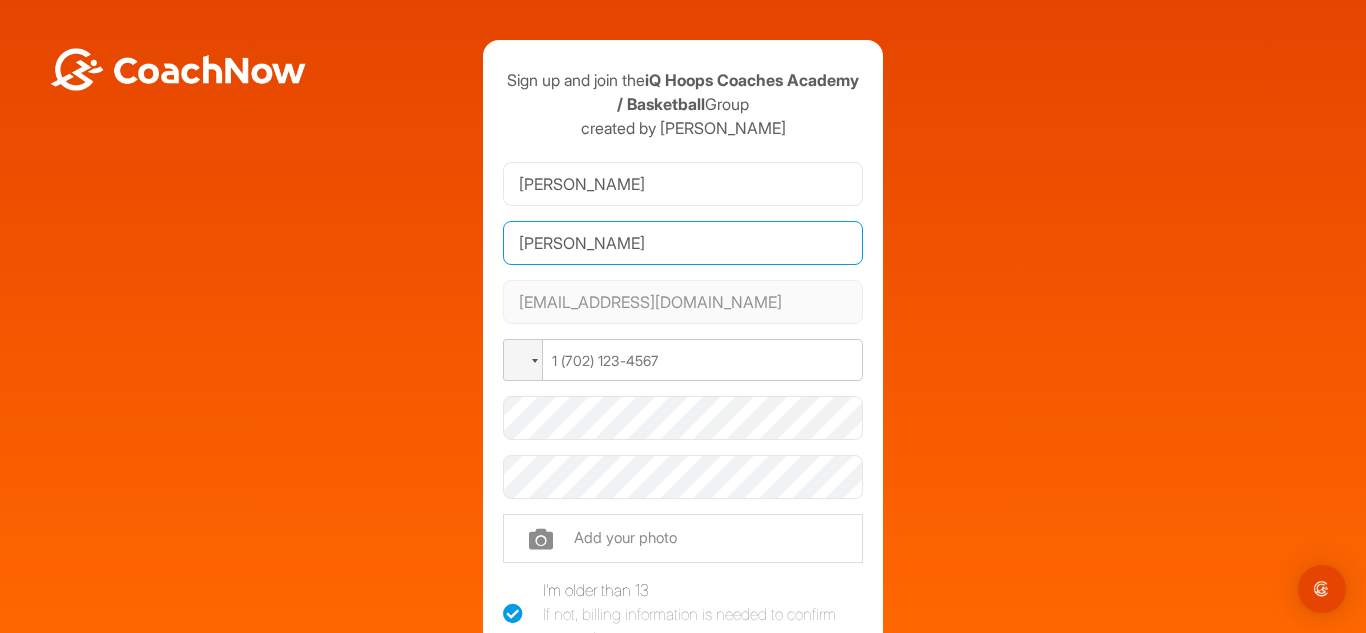 type on "Harton" 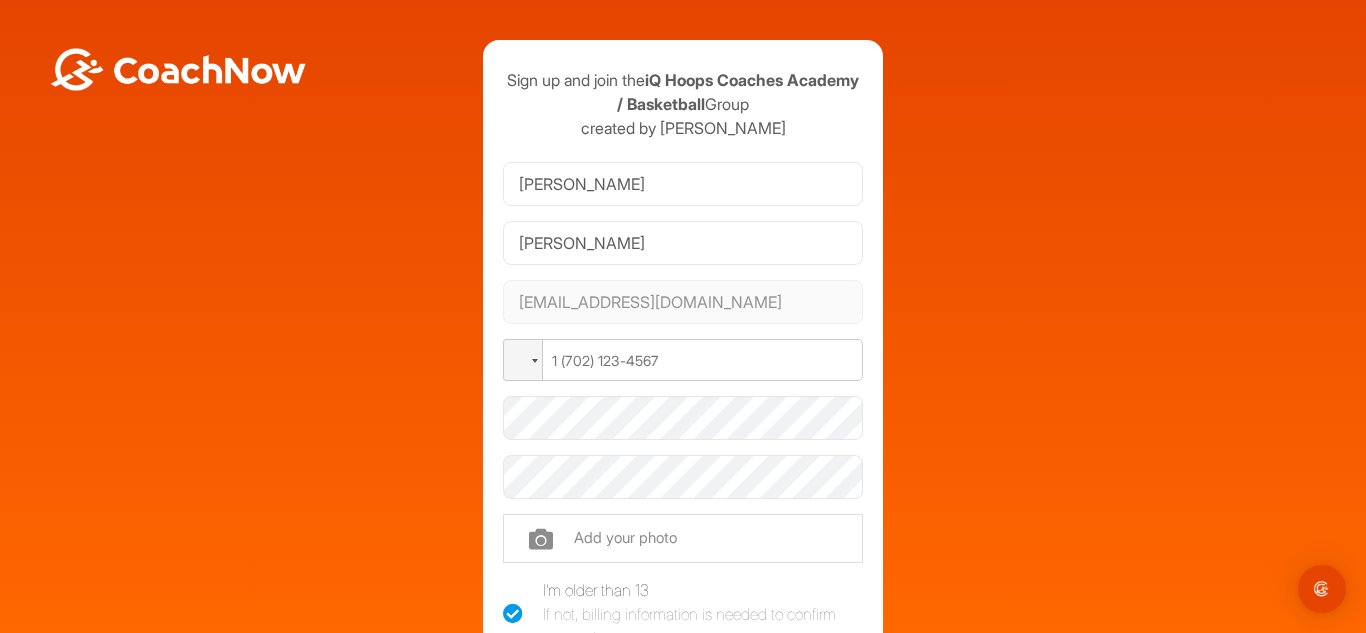 click at bounding box center (523, 360) 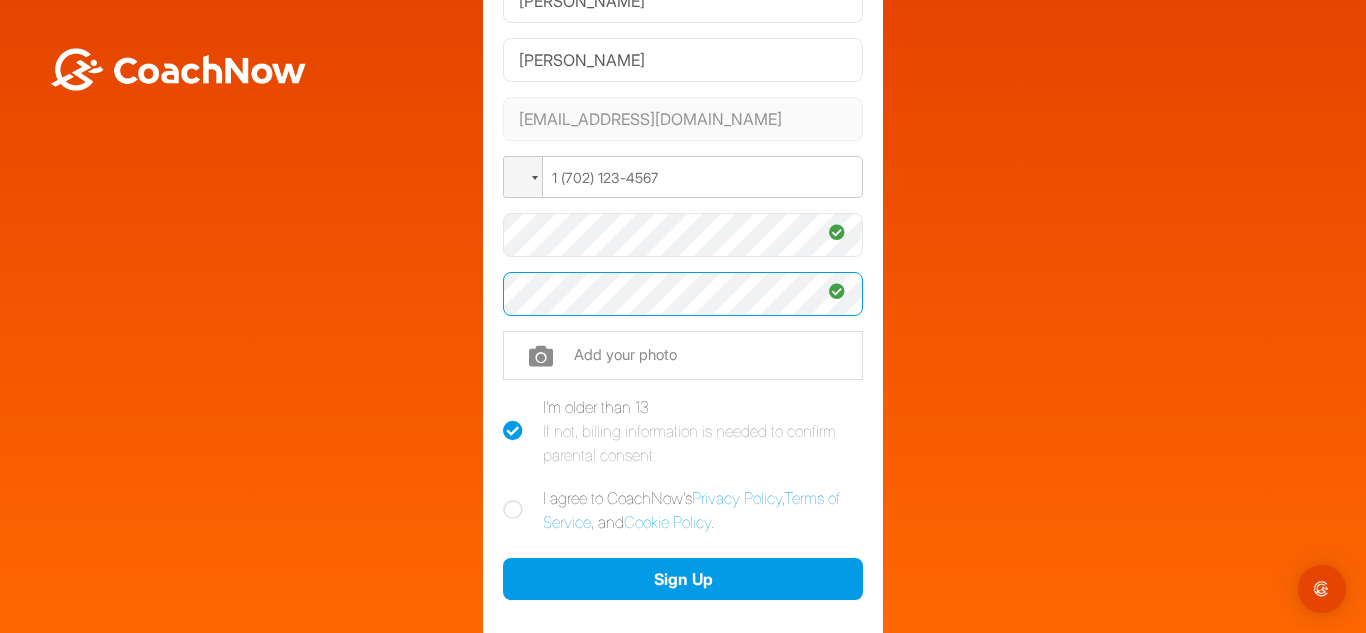 scroll, scrollTop: 188, scrollLeft: 0, axis: vertical 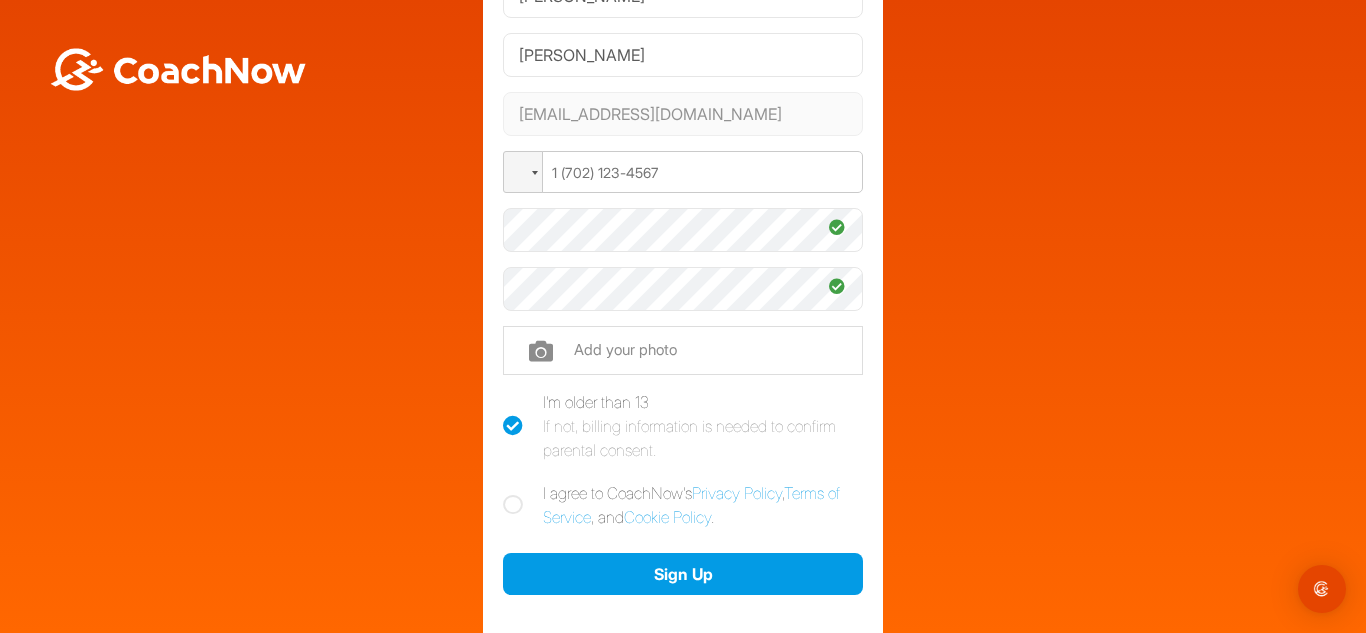 click at bounding box center (513, 505) 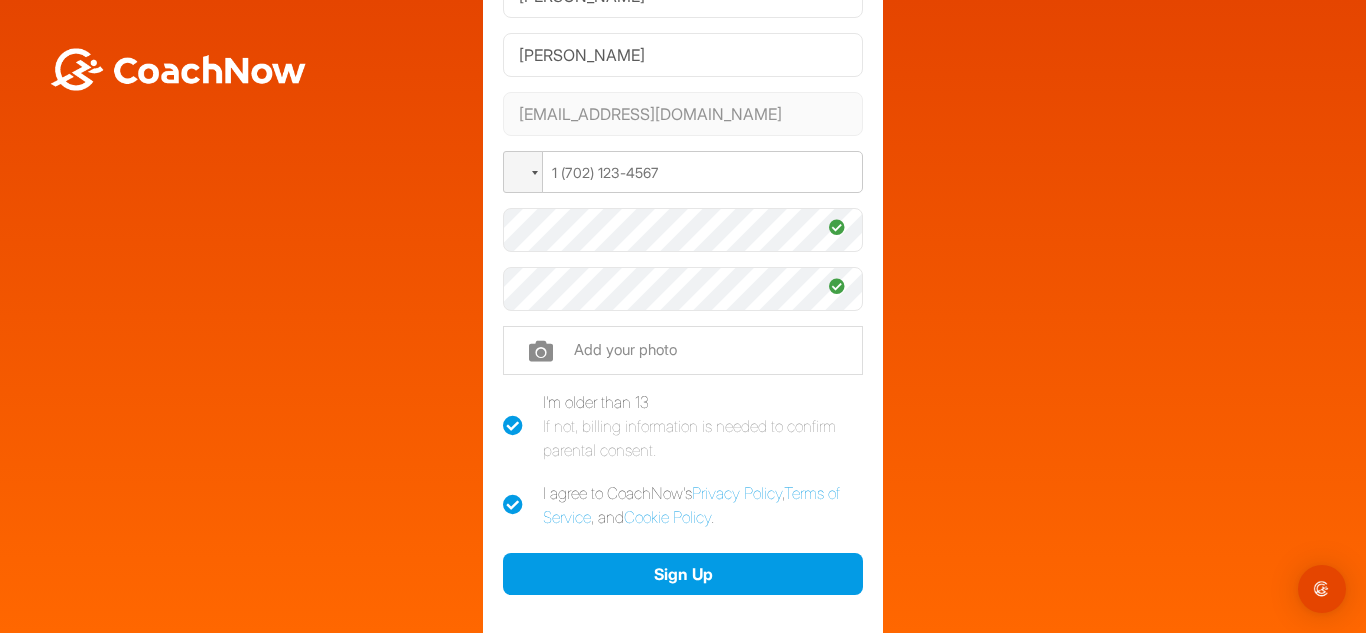 checkbox on "true" 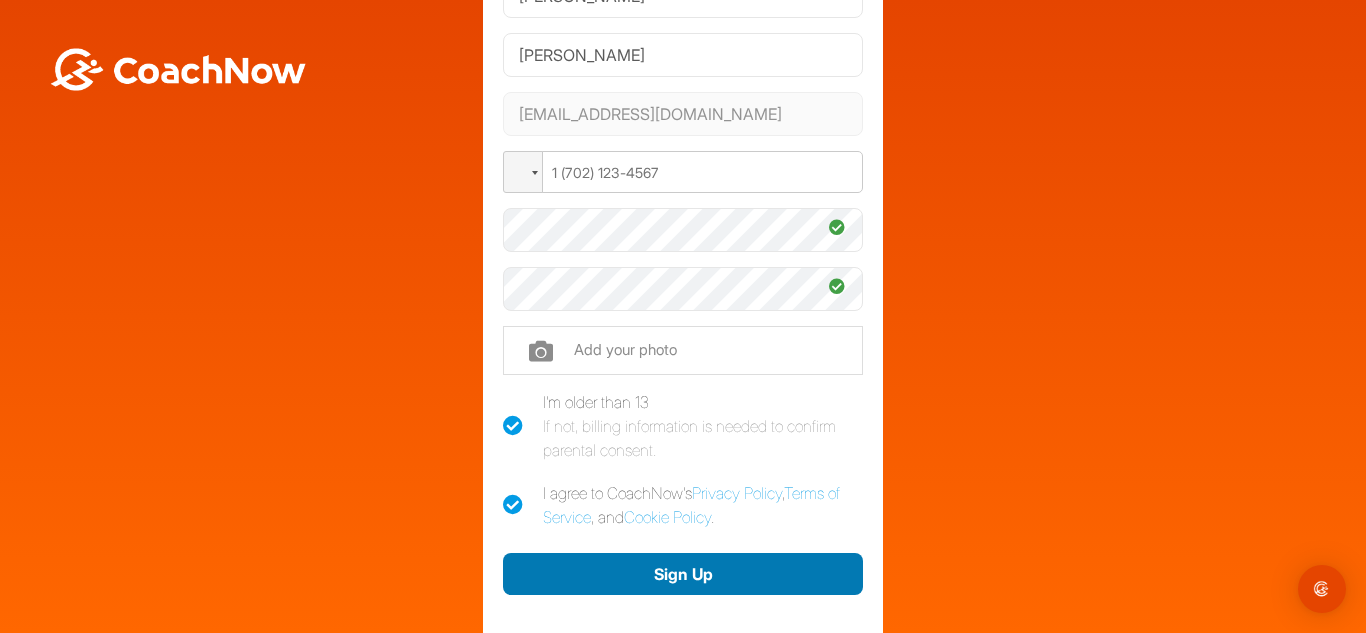 click on "Sign Up" at bounding box center (683, 574) 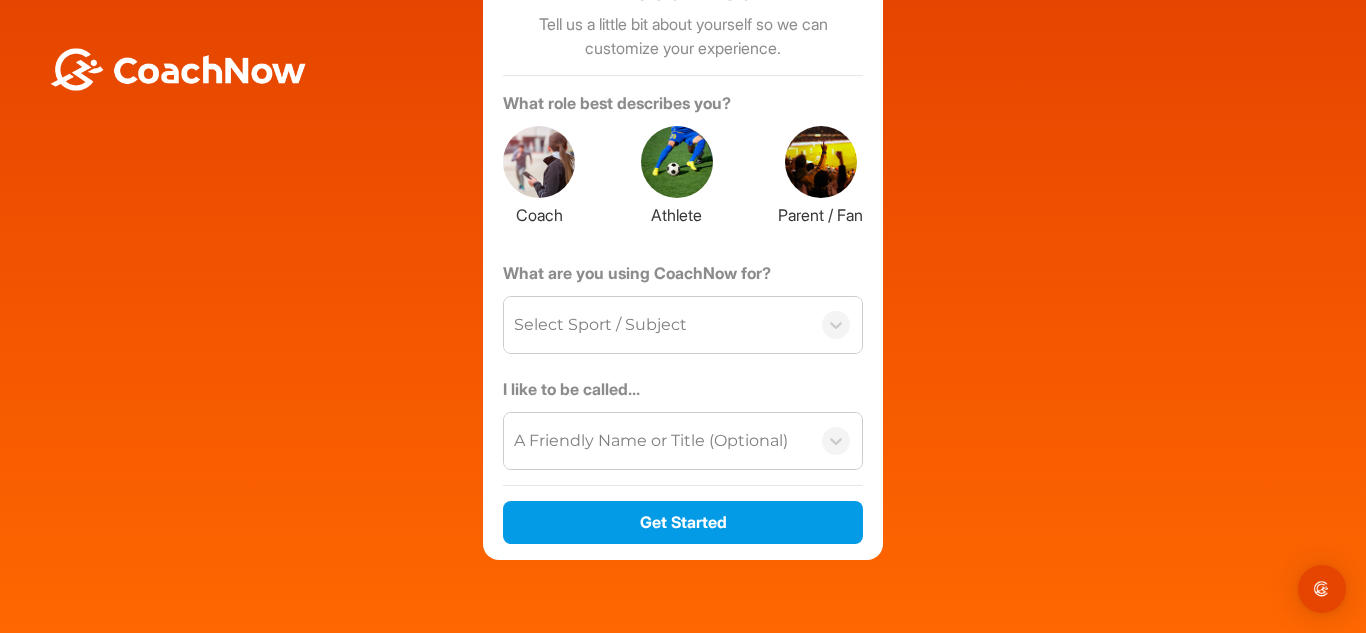 click at bounding box center (539, 162) 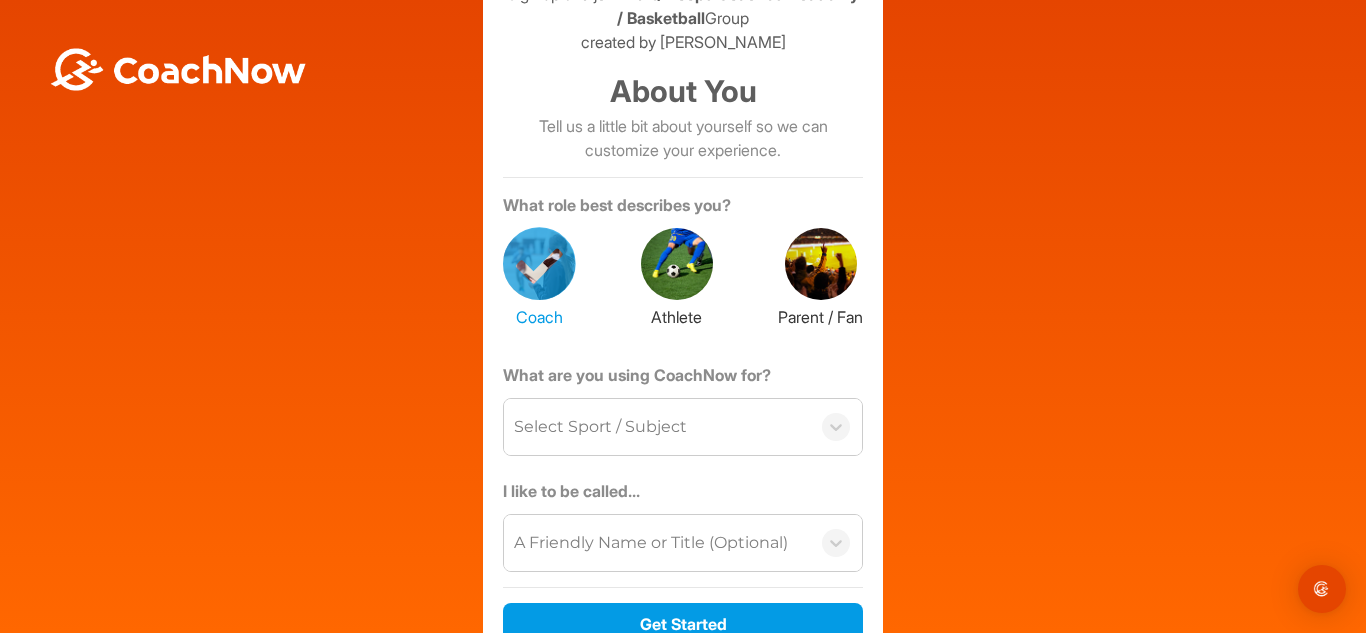scroll, scrollTop: 85, scrollLeft: 0, axis: vertical 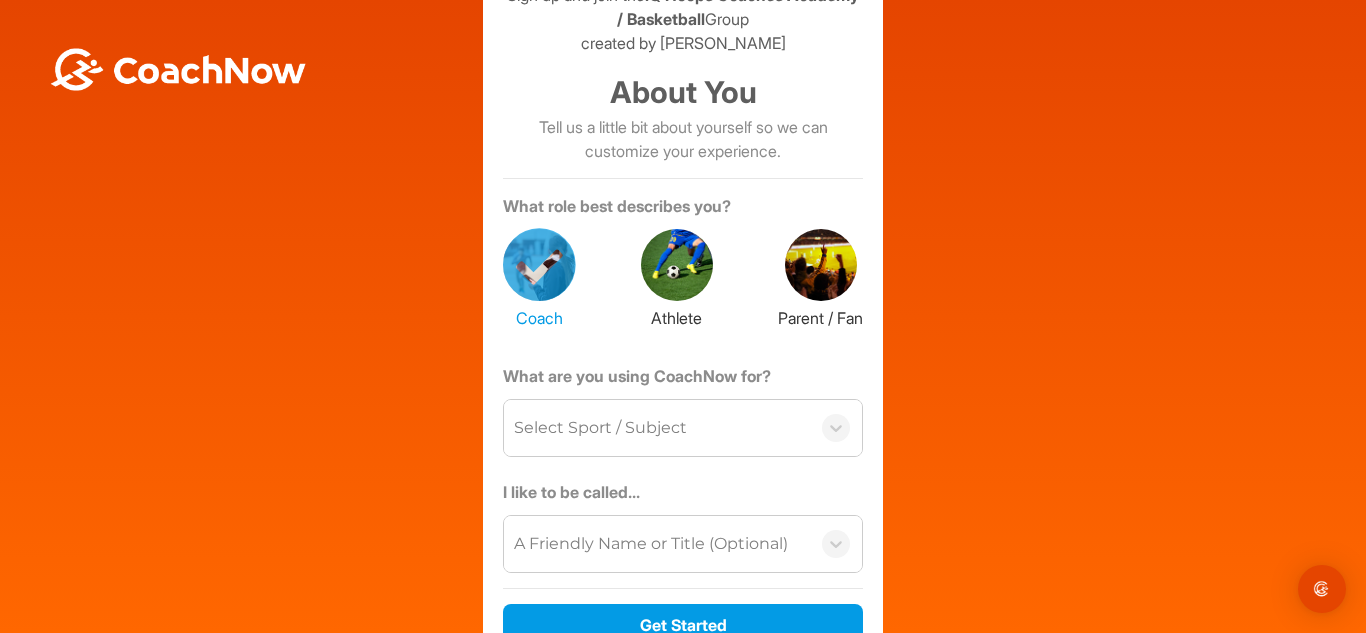 click on "What role best describes you?" at bounding box center [683, 210] 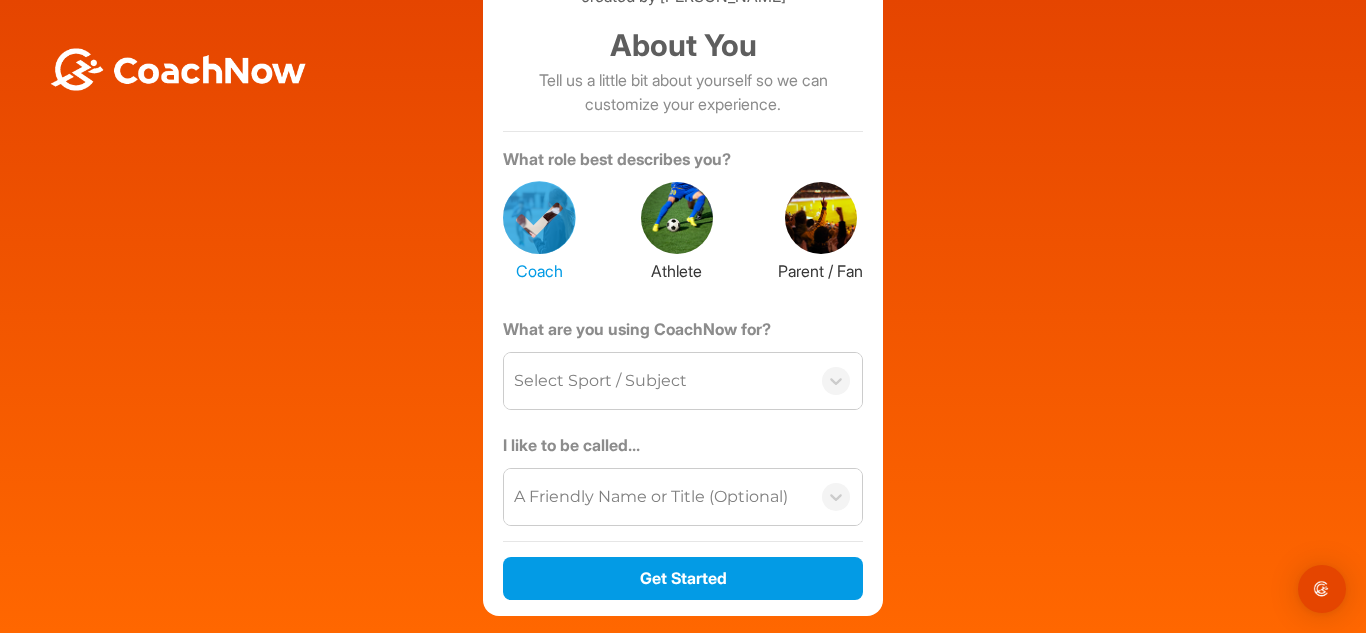 scroll, scrollTop: 147, scrollLeft: 0, axis: vertical 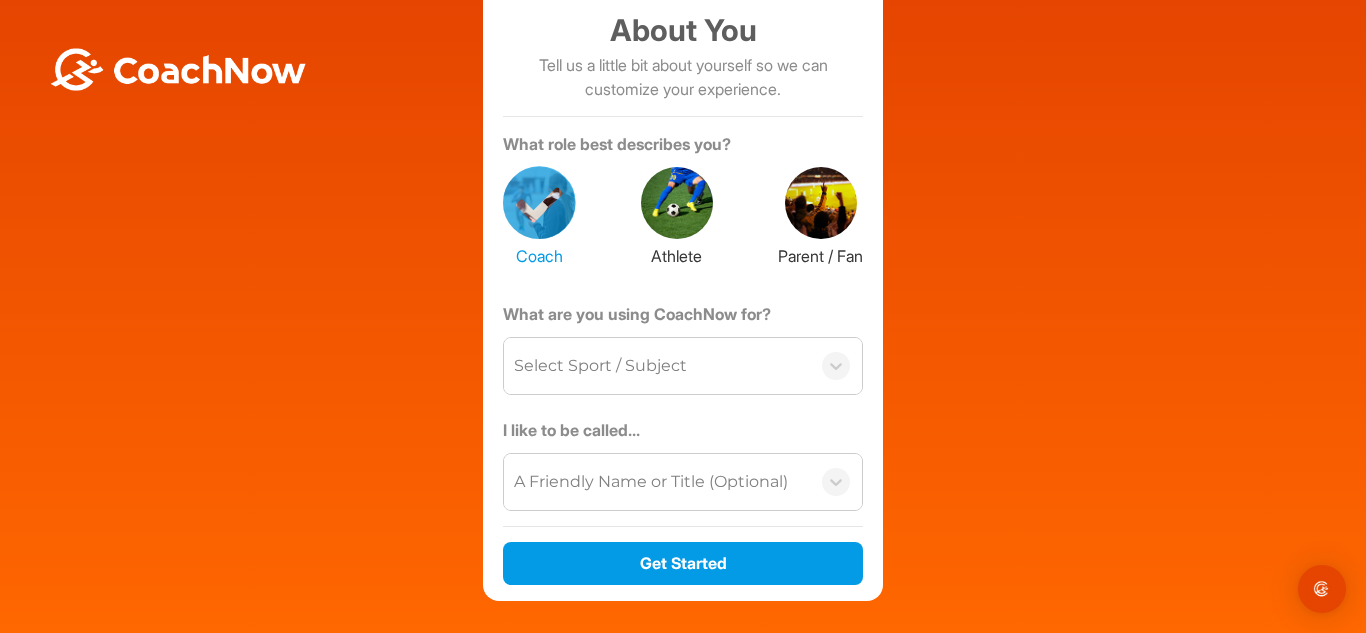 click on "Select Sport / Subject" at bounding box center (657, 366) 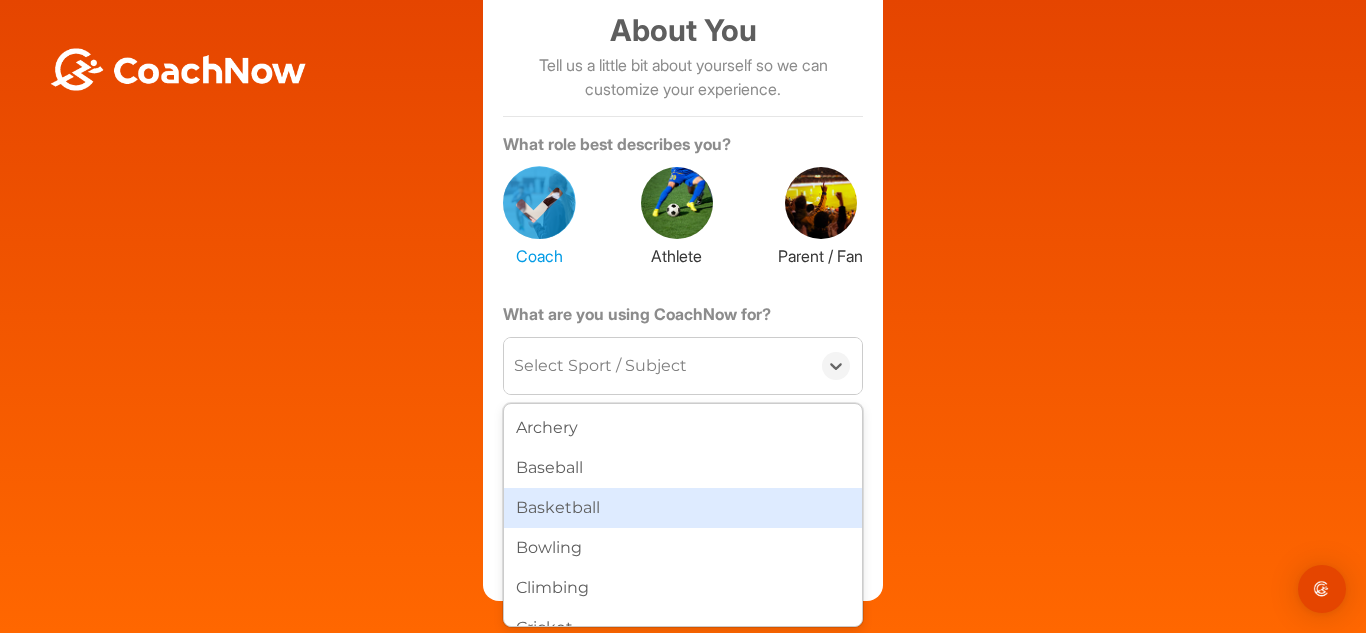click on "Basketball" at bounding box center [683, 508] 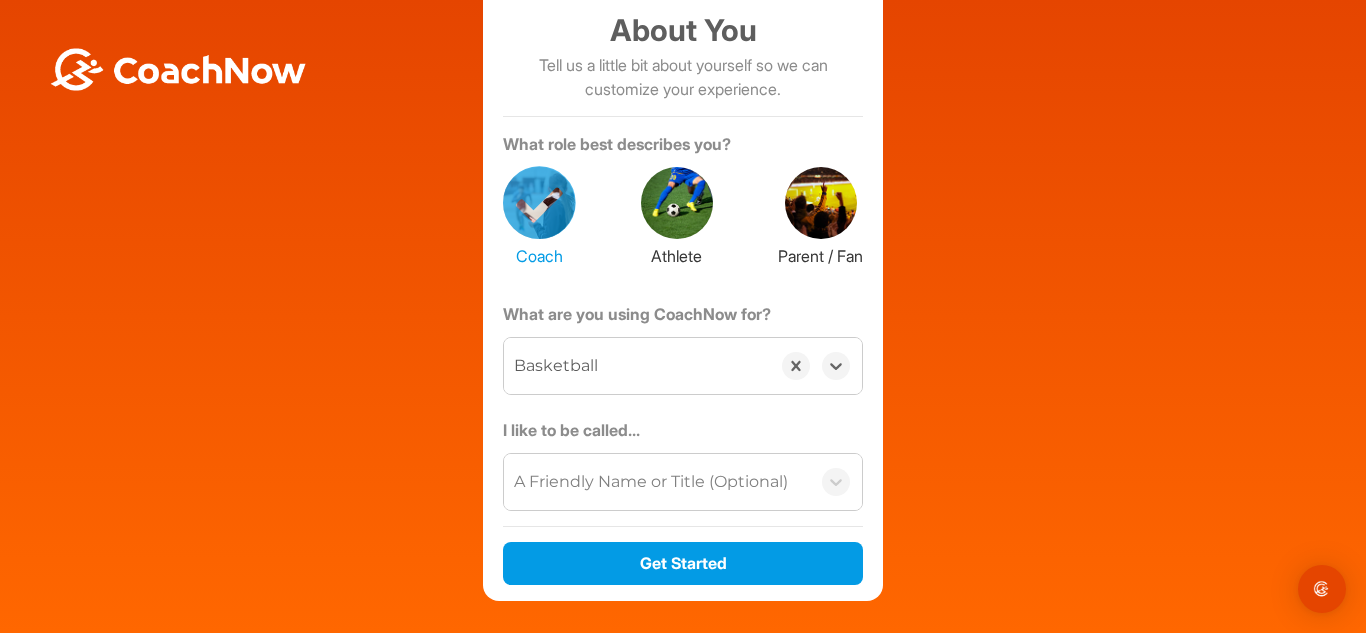 click on "A Friendly Name or Title (Optional)" at bounding box center (657, 482) 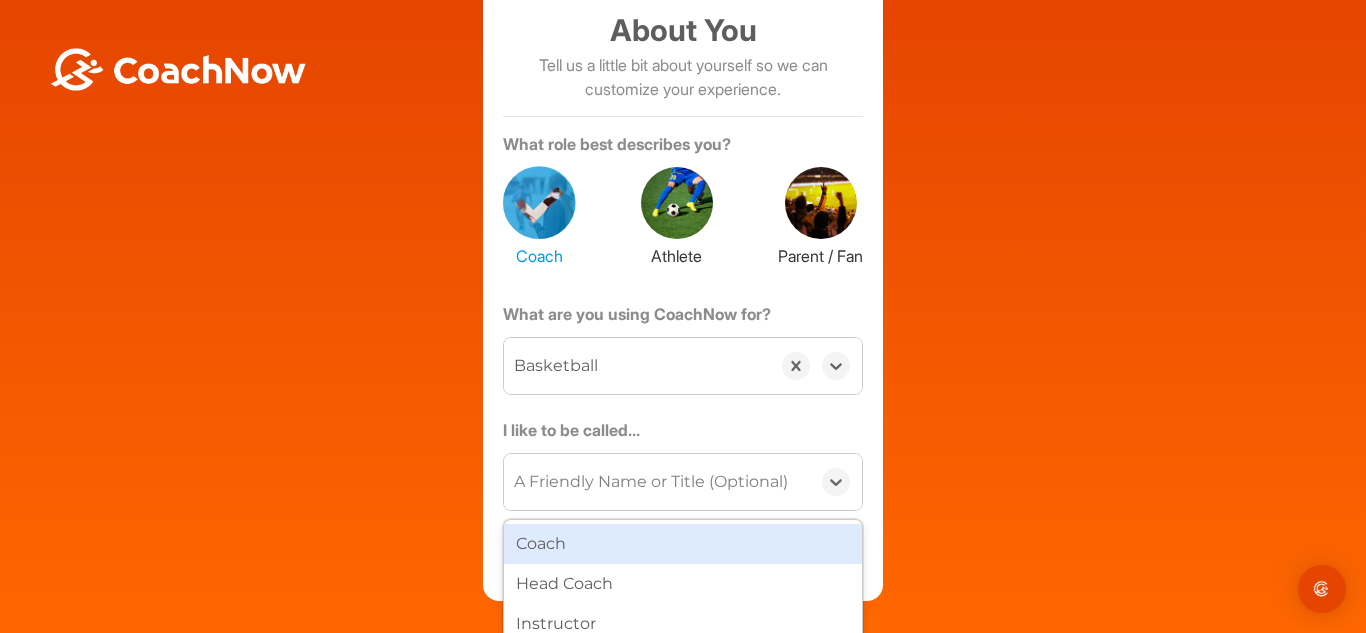 click on "Coach" at bounding box center (683, 544) 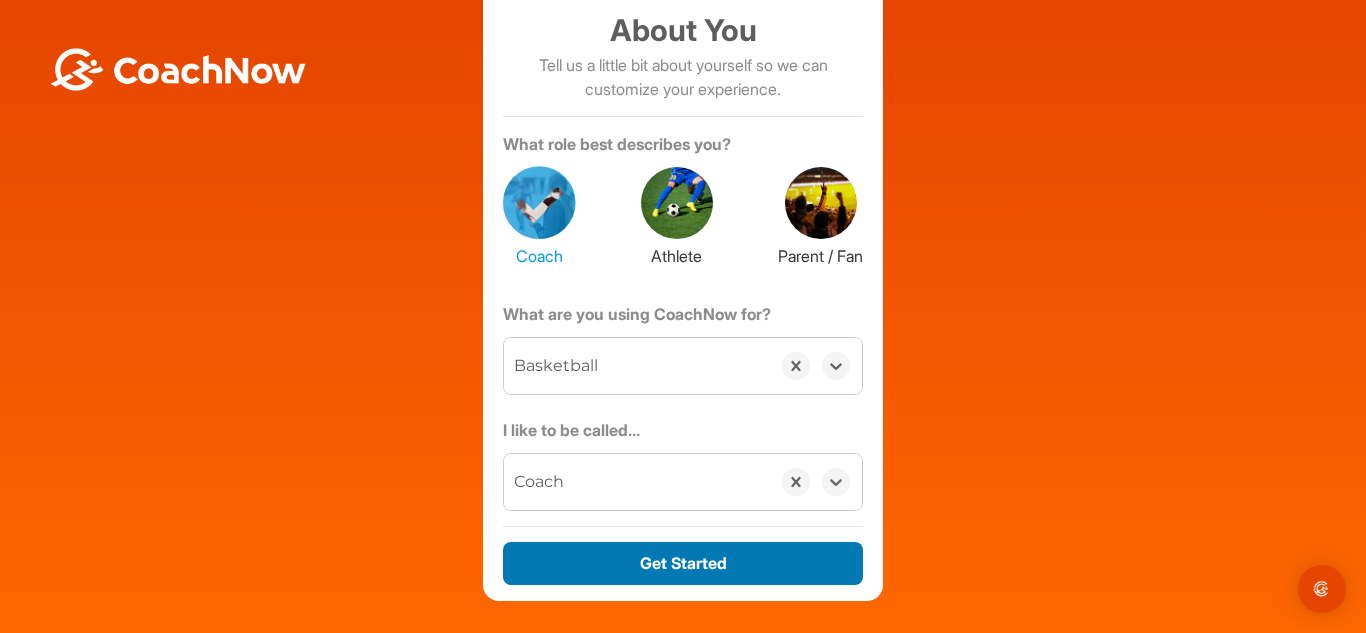 click on "Get Started" at bounding box center [683, 563] 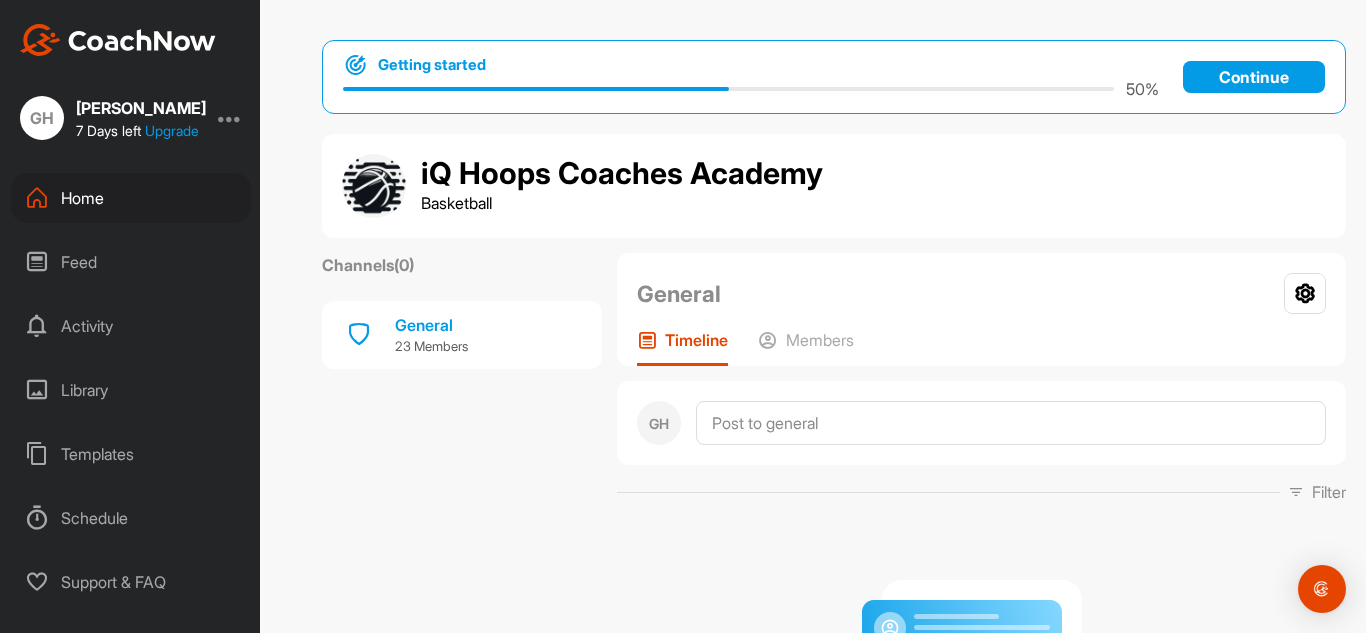 scroll, scrollTop: 0, scrollLeft: 0, axis: both 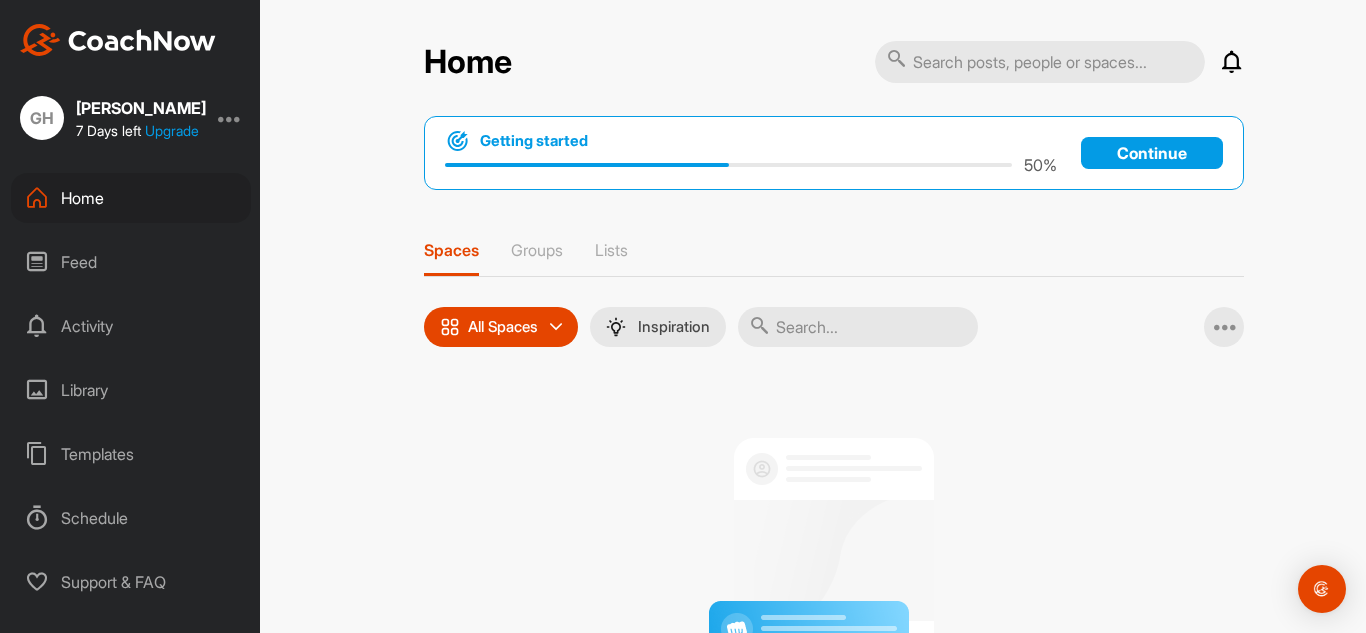 click on "Feed" at bounding box center (131, 262) 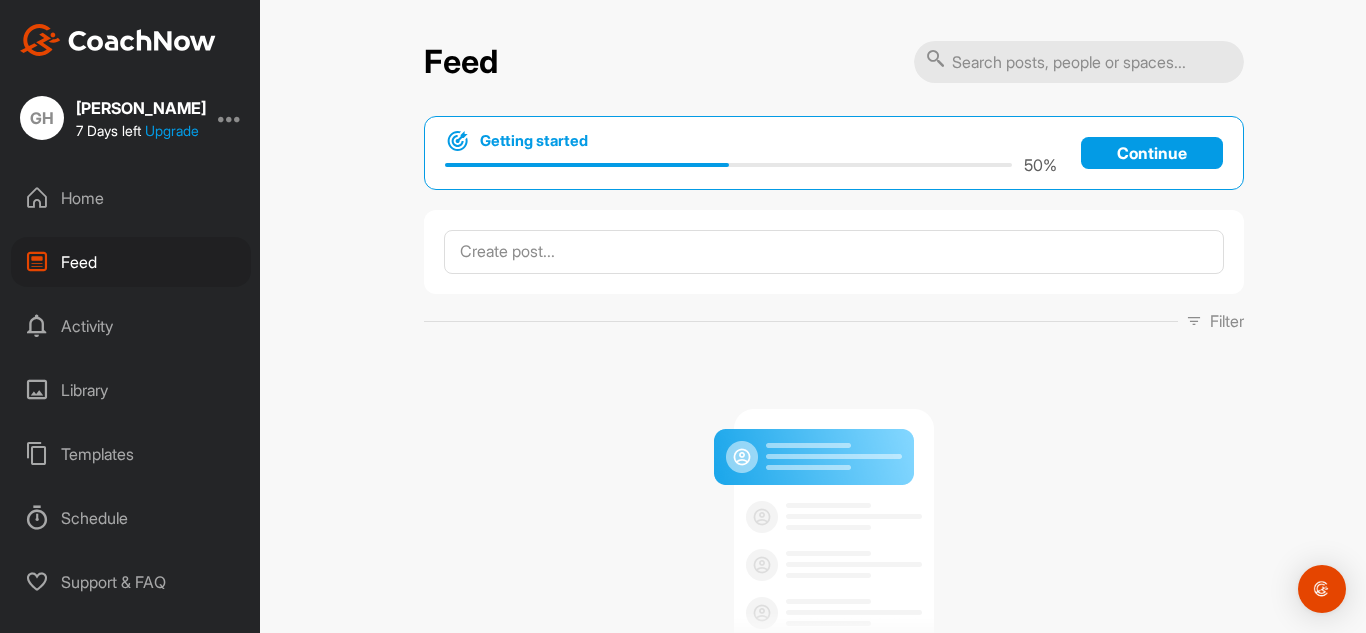 click on "Activity" at bounding box center (131, 326) 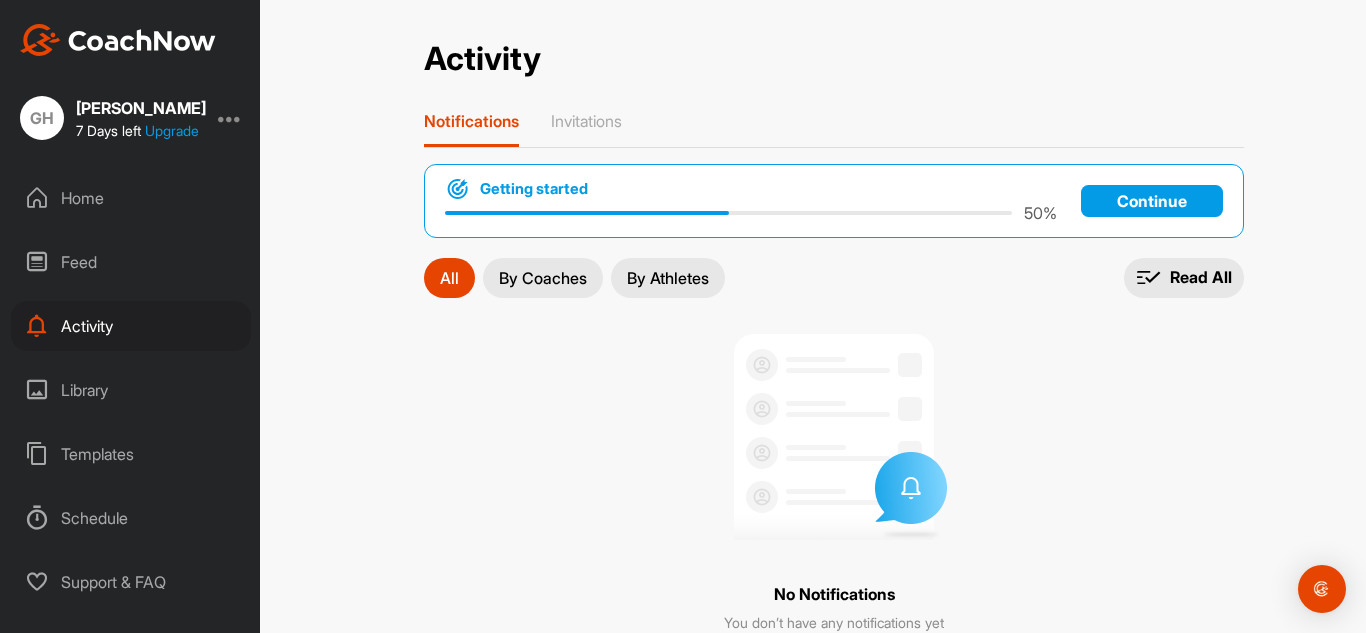 click on "Getting started 50 % Continue All By Coaches By Athletes All notifications All notifications By Coaches By Athletes Read All No Notifications You don’t have any notifications yet" at bounding box center [834, 397] 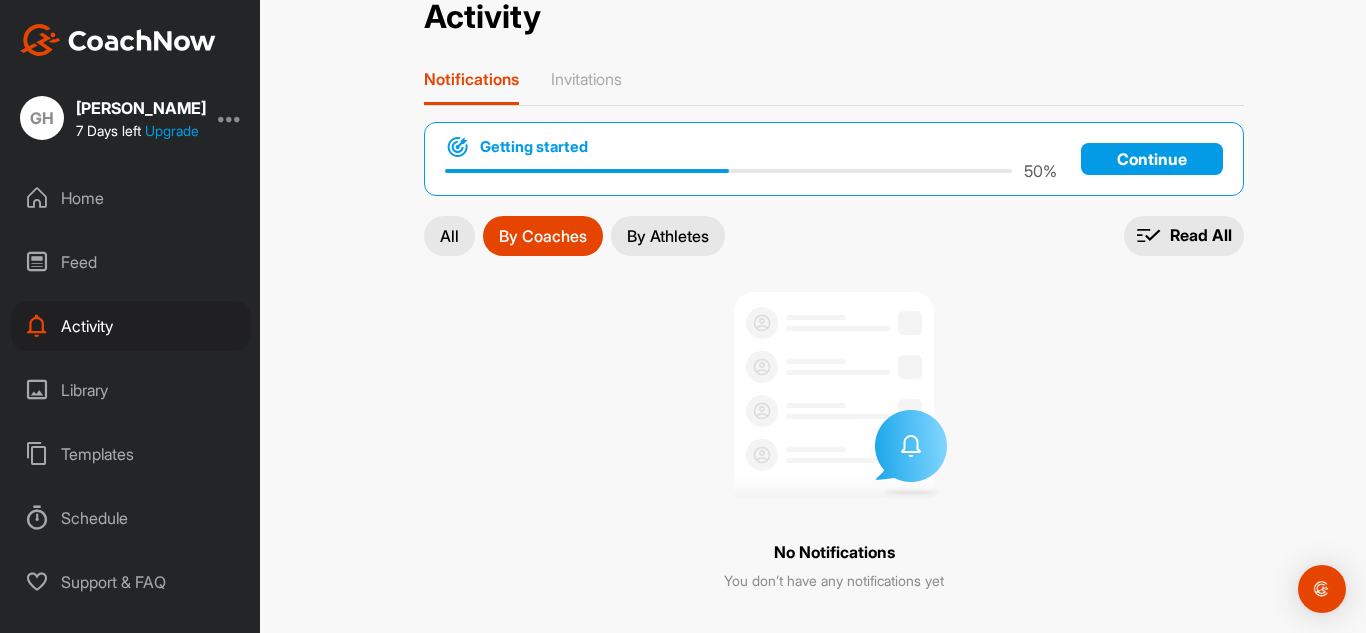 scroll, scrollTop: 0, scrollLeft: 0, axis: both 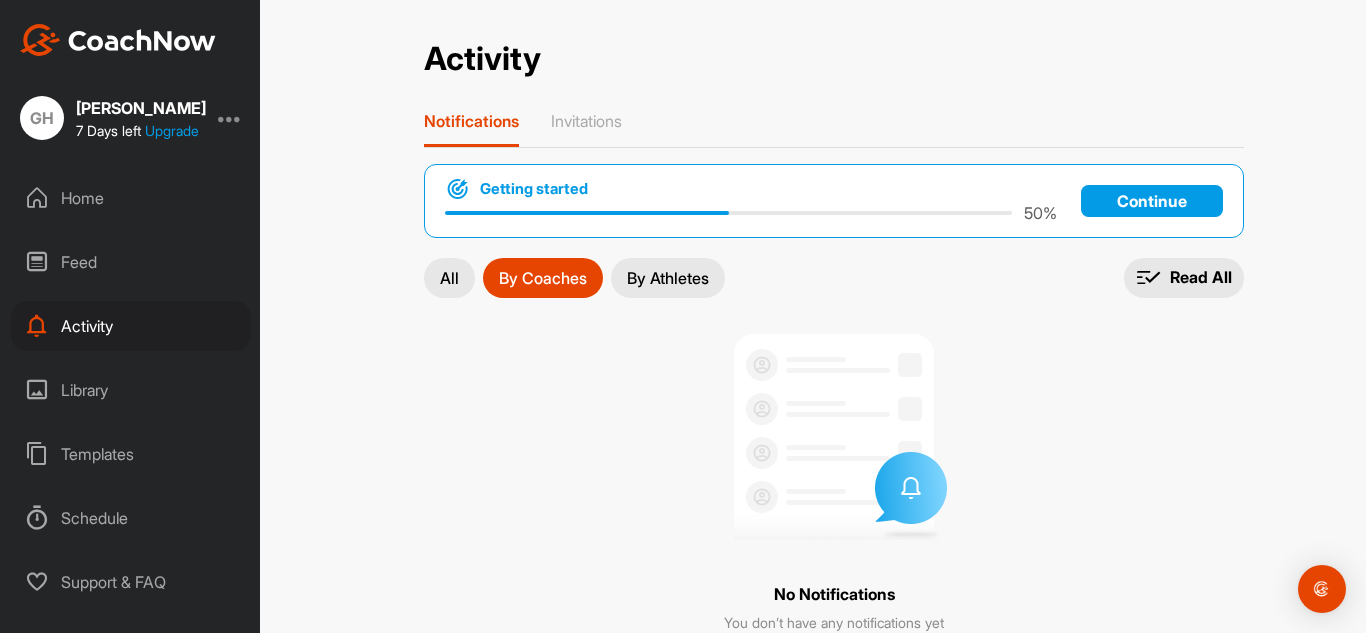 click on "Library" at bounding box center [131, 390] 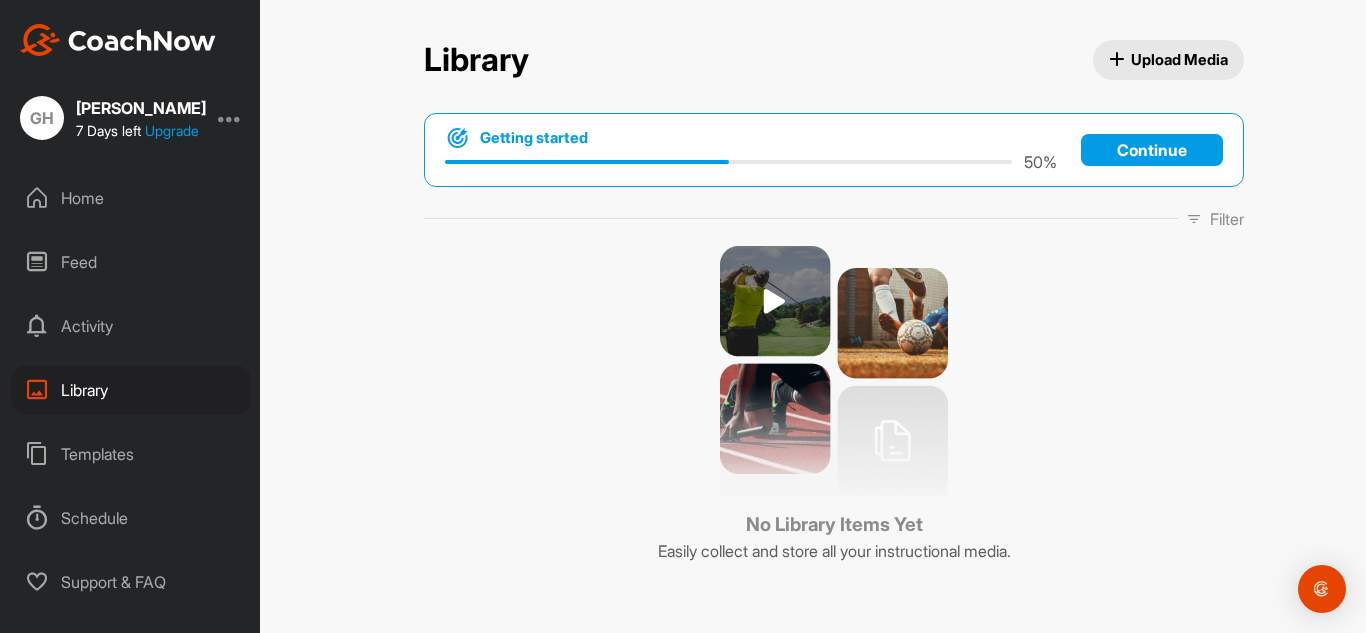 click on "Templates" at bounding box center (131, 454) 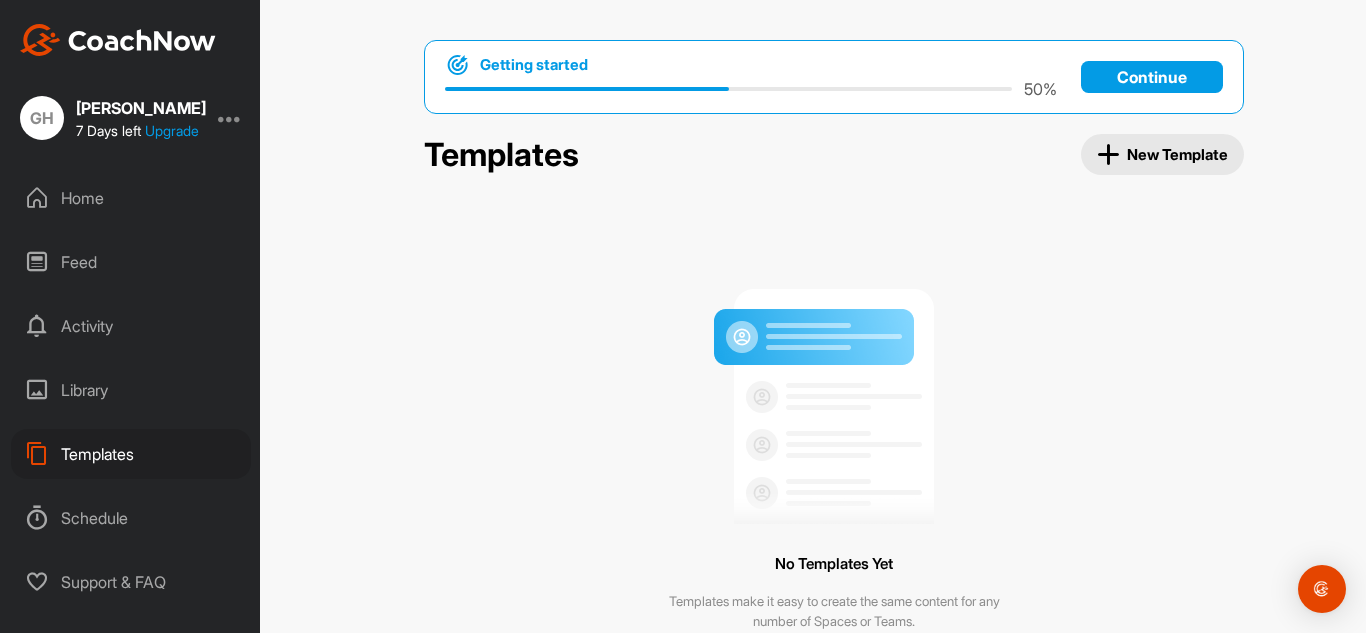 click on "Schedule" at bounding box center (131, 518) 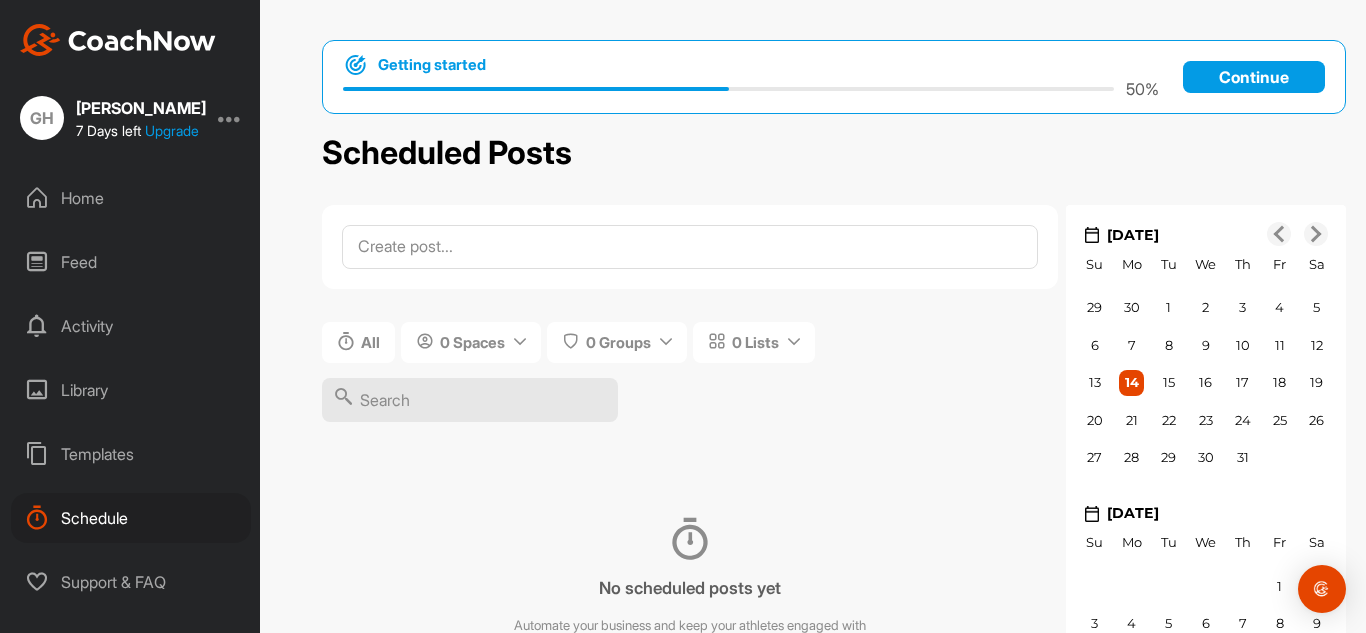 click on "Library" at bounding box center [131, 390] 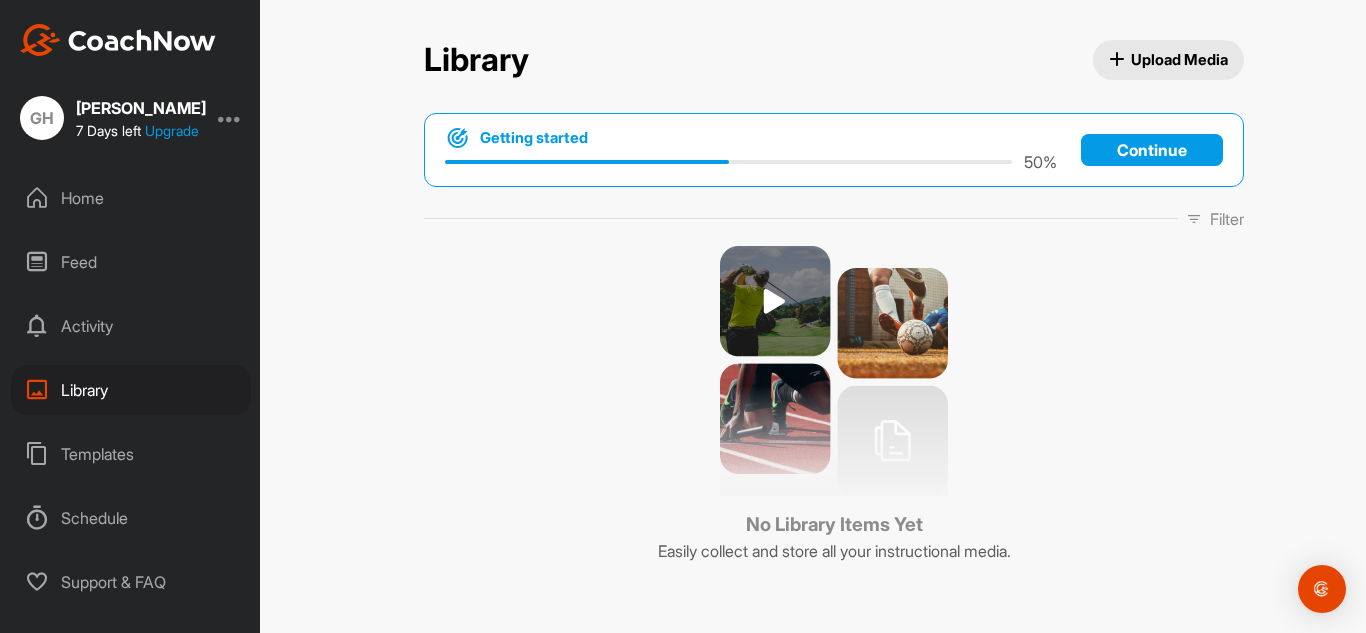 click on "Getting started 50 % Continue" at bounding box center [834, 150] 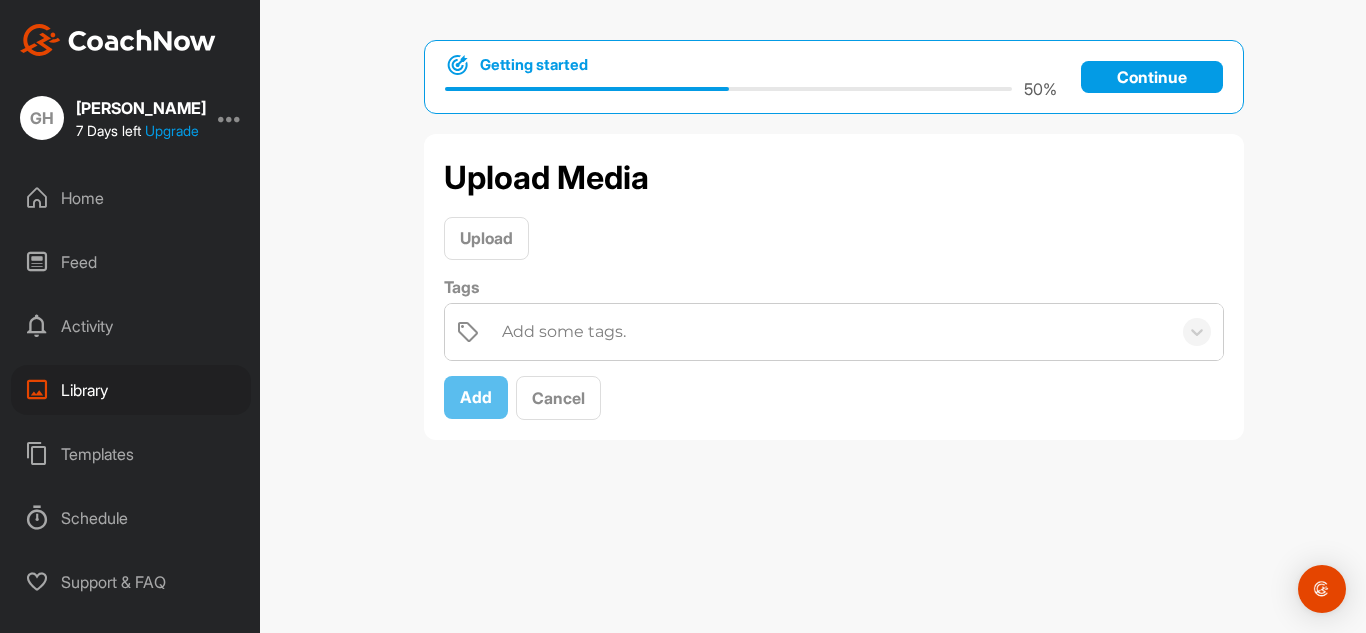 click on "Add some tags." at bounding box center (564, 332) 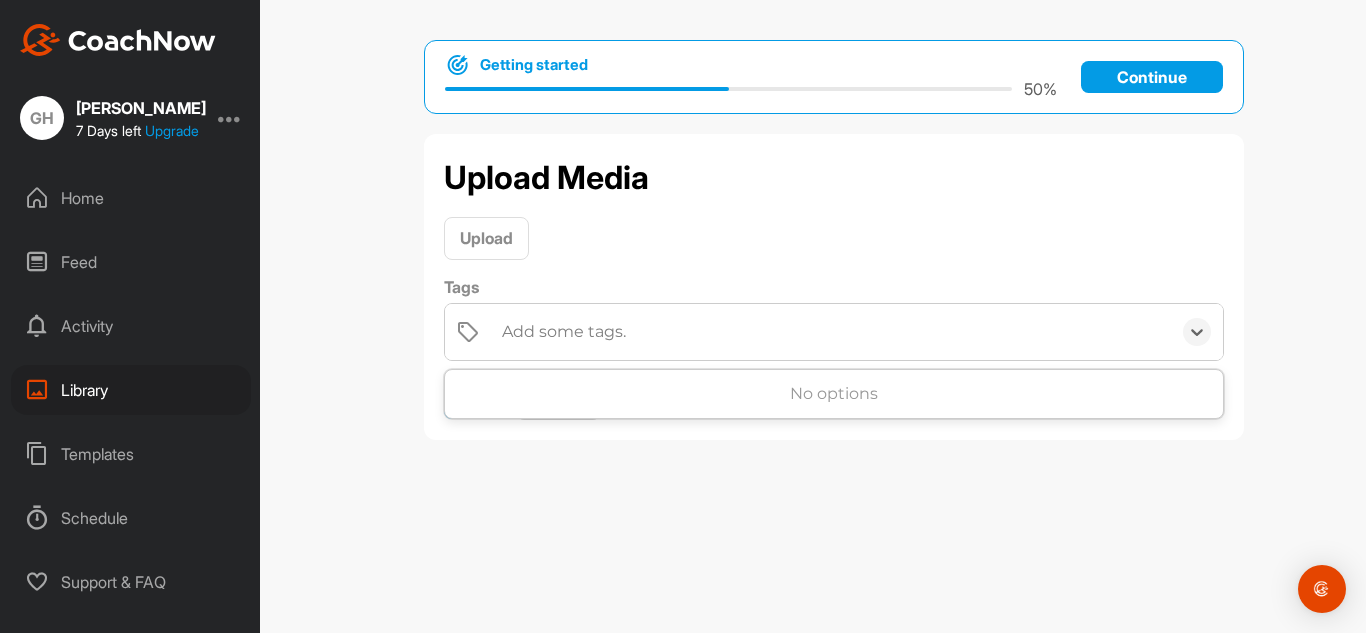 click on "Getting started 50 % Continue Upload Media   Upload Tags       0 results available. Use Up and Down to choose options, press Enter to select the currently focused option, press Escape to exit the menu, press Tab to select the option and exit the menu. Add some tags. No options   Add   Cancel" at bounding box center (834, 248) 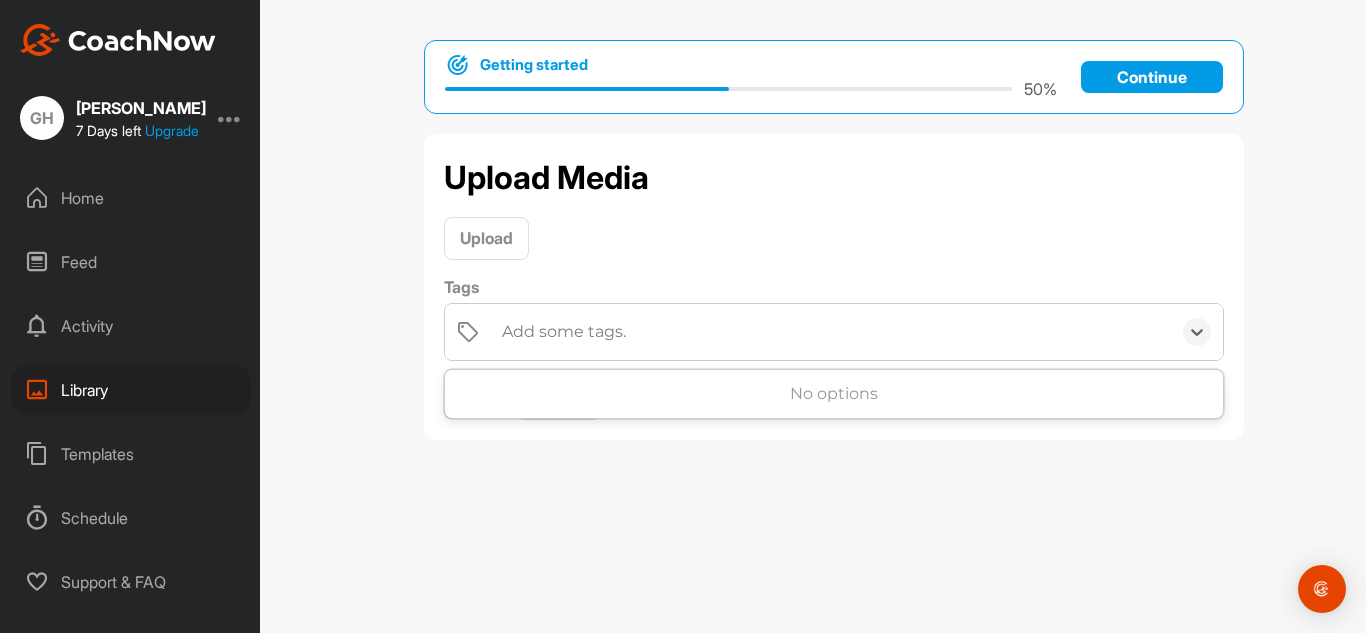 click on "Add some tags." at bounding box center (564, 332) 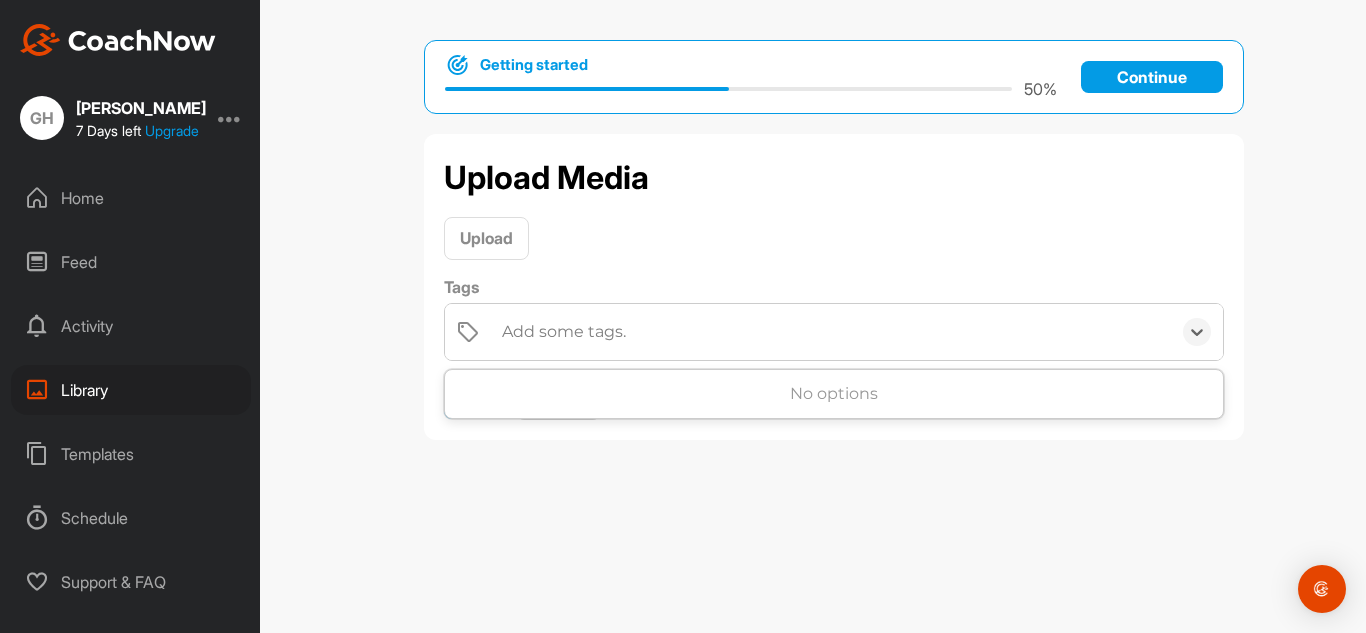 click on "Upload Media   Upload Tags       0 results available. Use Up and Down to choose options, press Enter to select the currently focused option, press Escape to exit the menu, press Tab to select the option and exit the menu. Add some tags. No options   Add   Cancel" at bounding box center [834, 287] 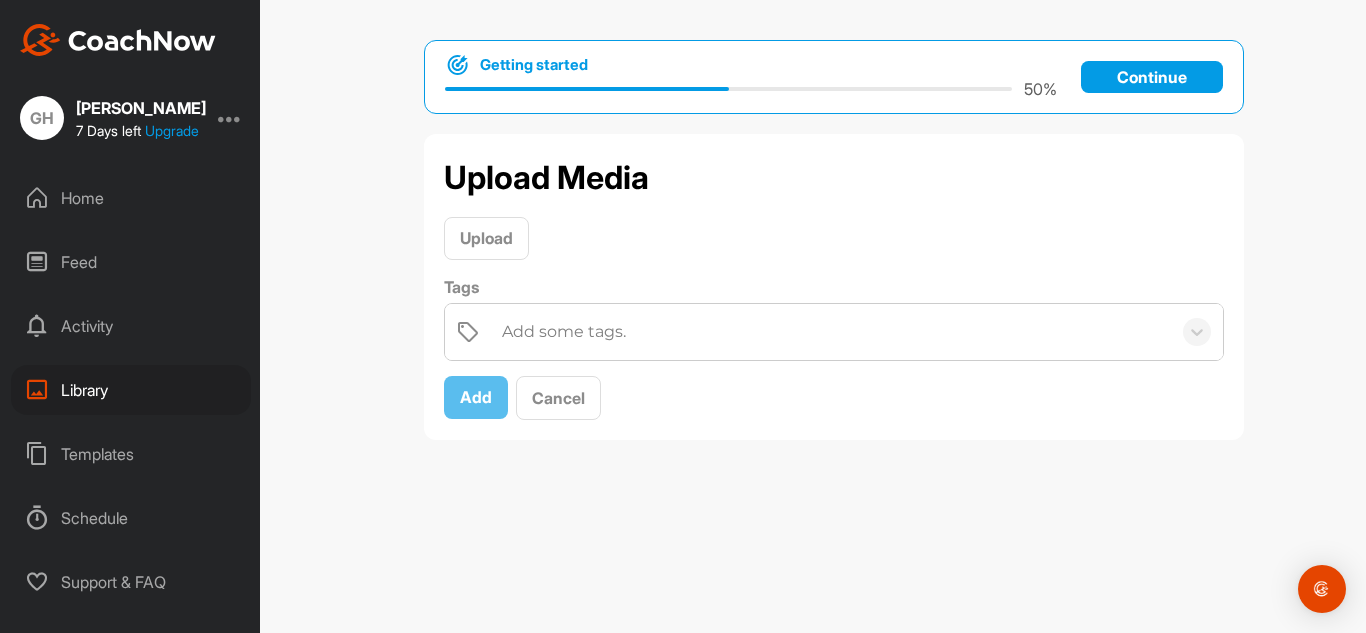 click at bounding box center (230, 118) 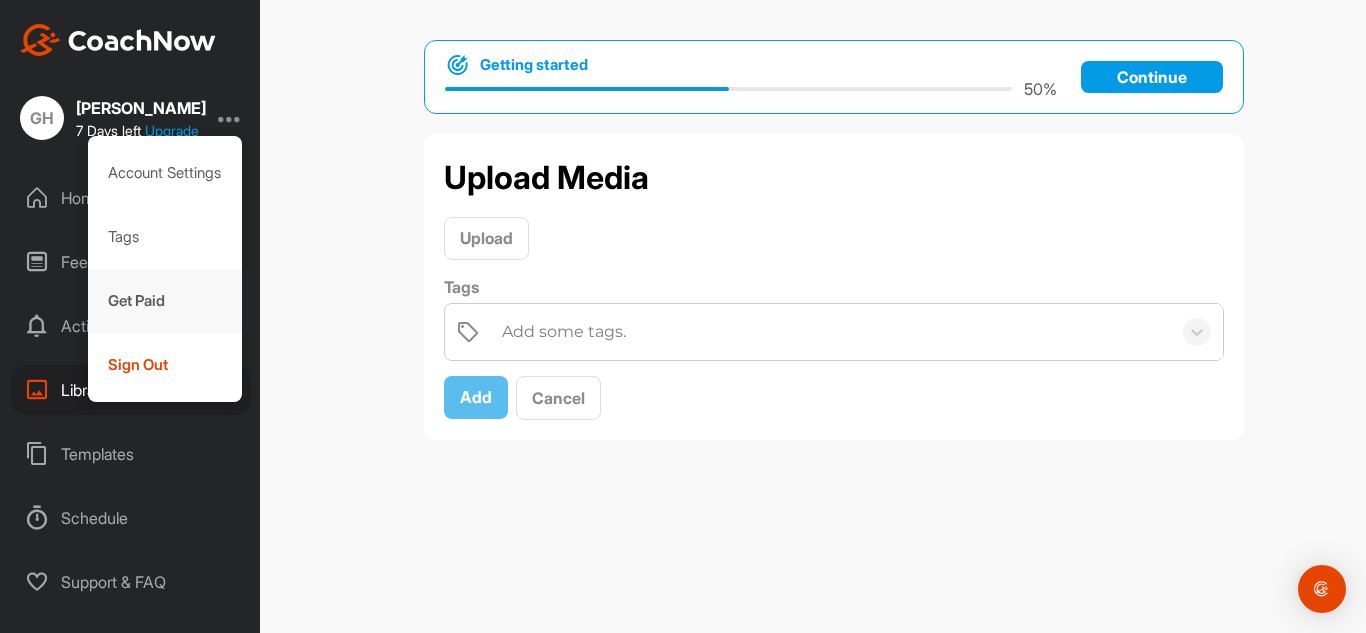 click on "Get Paid" at bounding box center [165, 301] 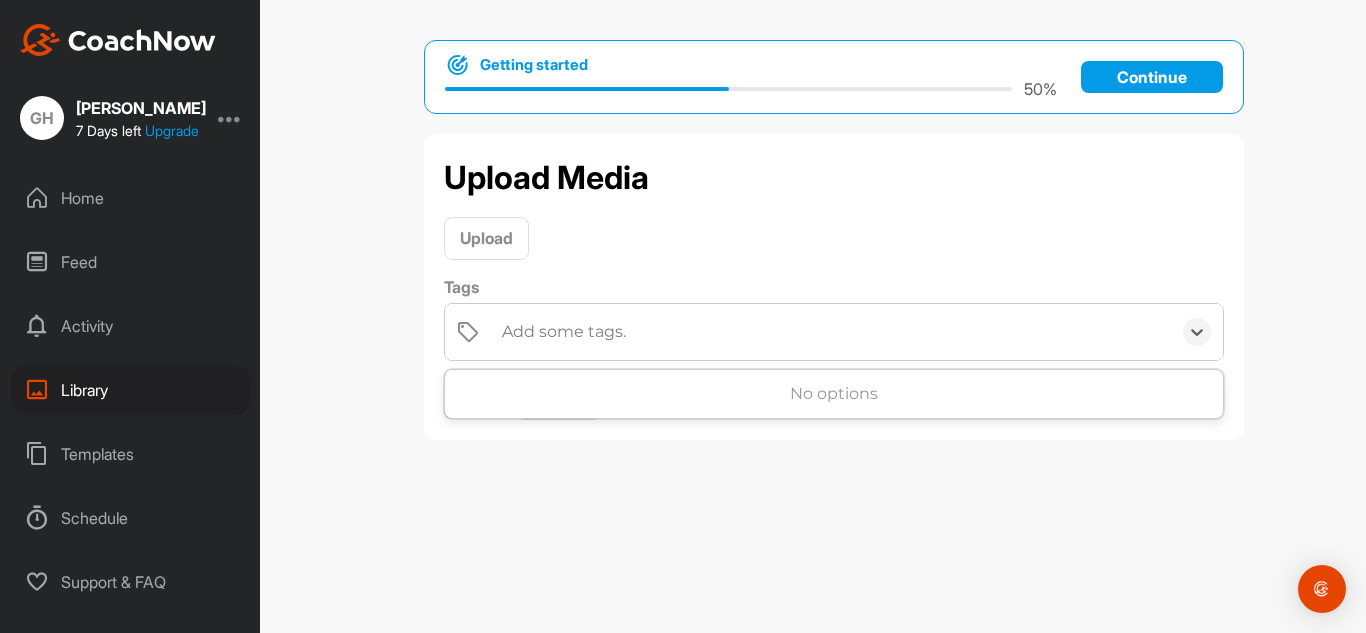 click on "Add some tags." at bounding box center (831, 332) 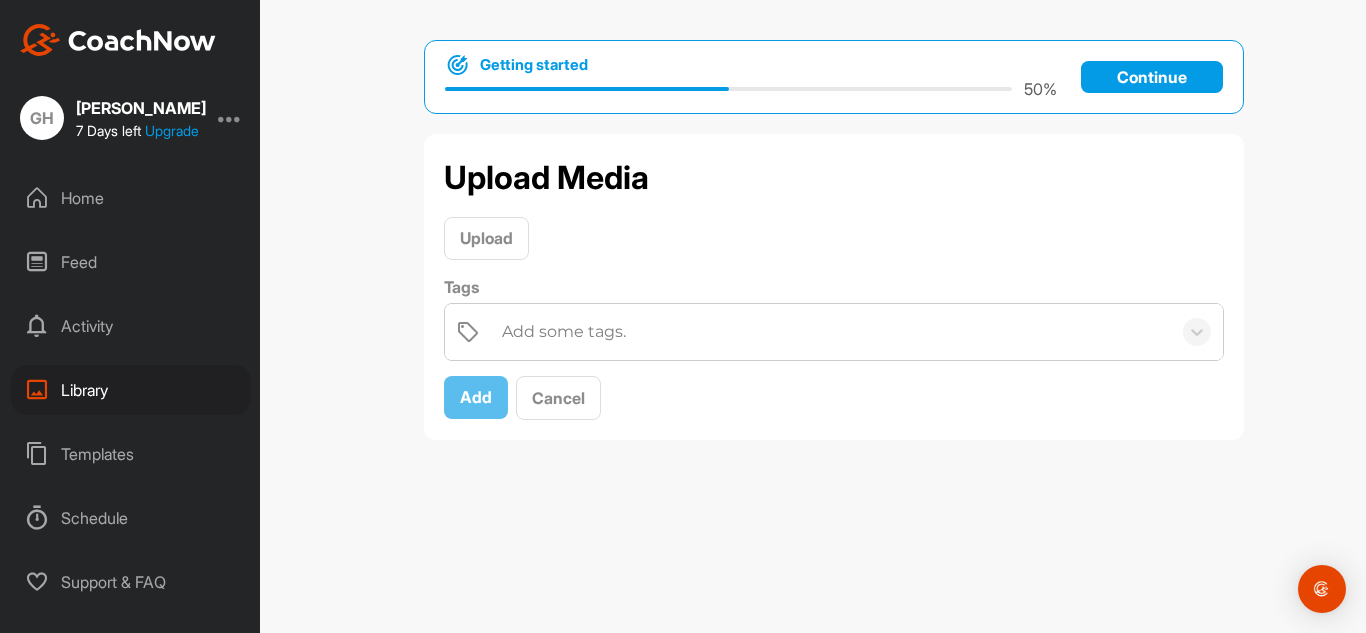 click on "Add   Cancel" at bounding box center [834, 398] 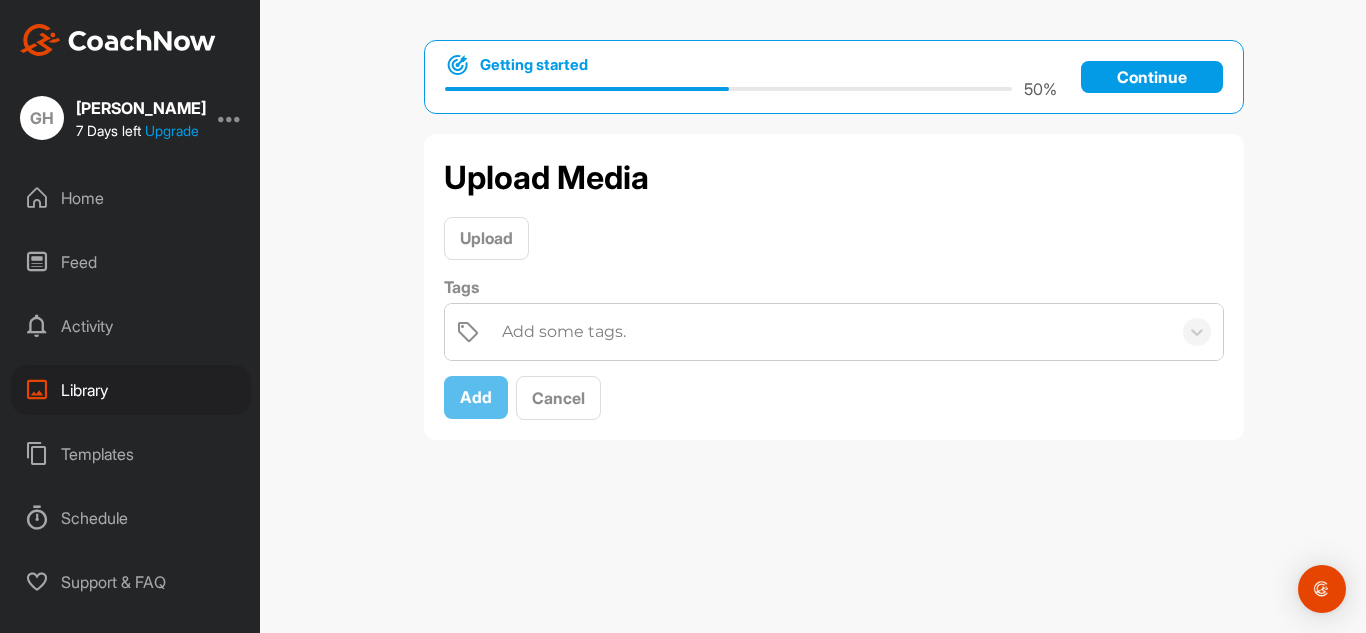 click on "Schedule" at bounding box center [131, 518] 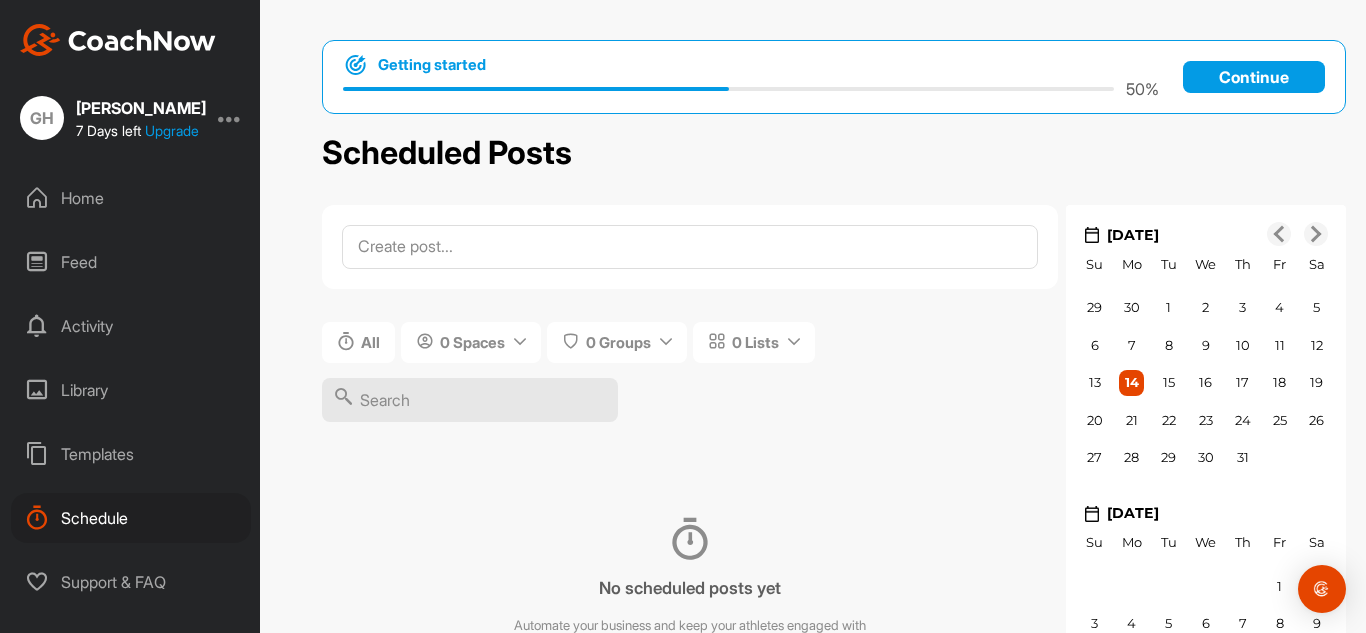 click on "Home Feed Activity Library Templates Schedule Support & FAQ" at bounding box center [130, 390] 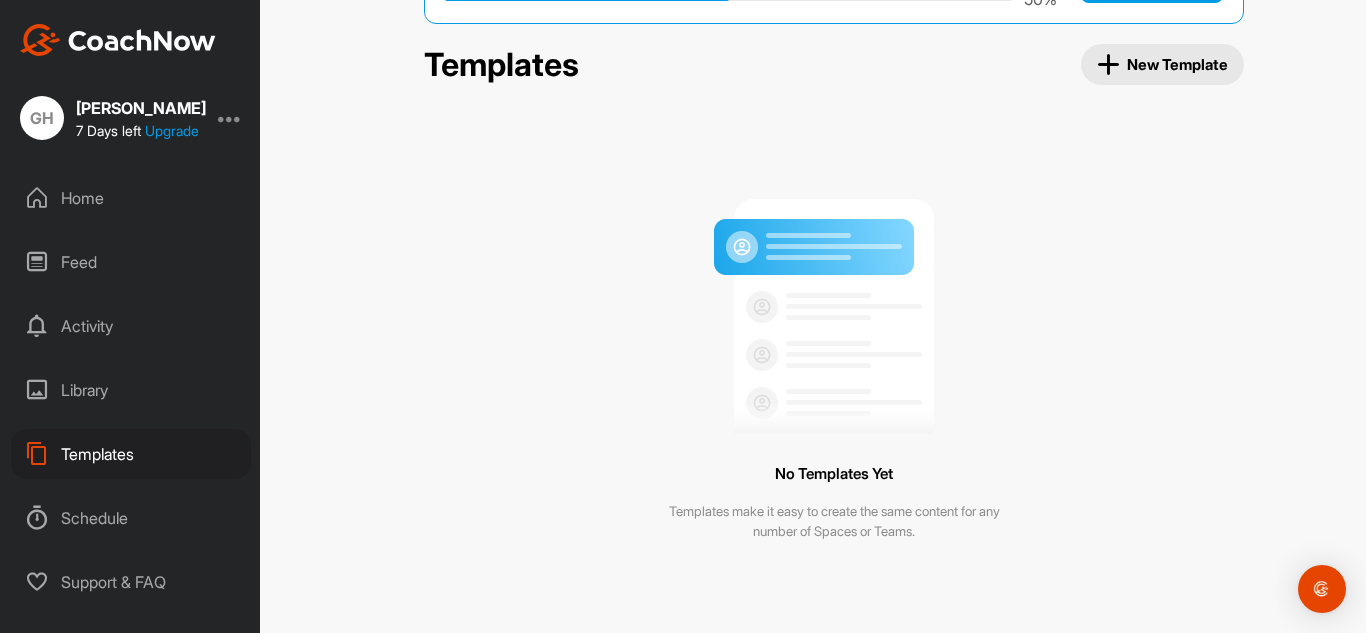 scroll, scrollTop: 0, scrollLeft: 0, axis: both 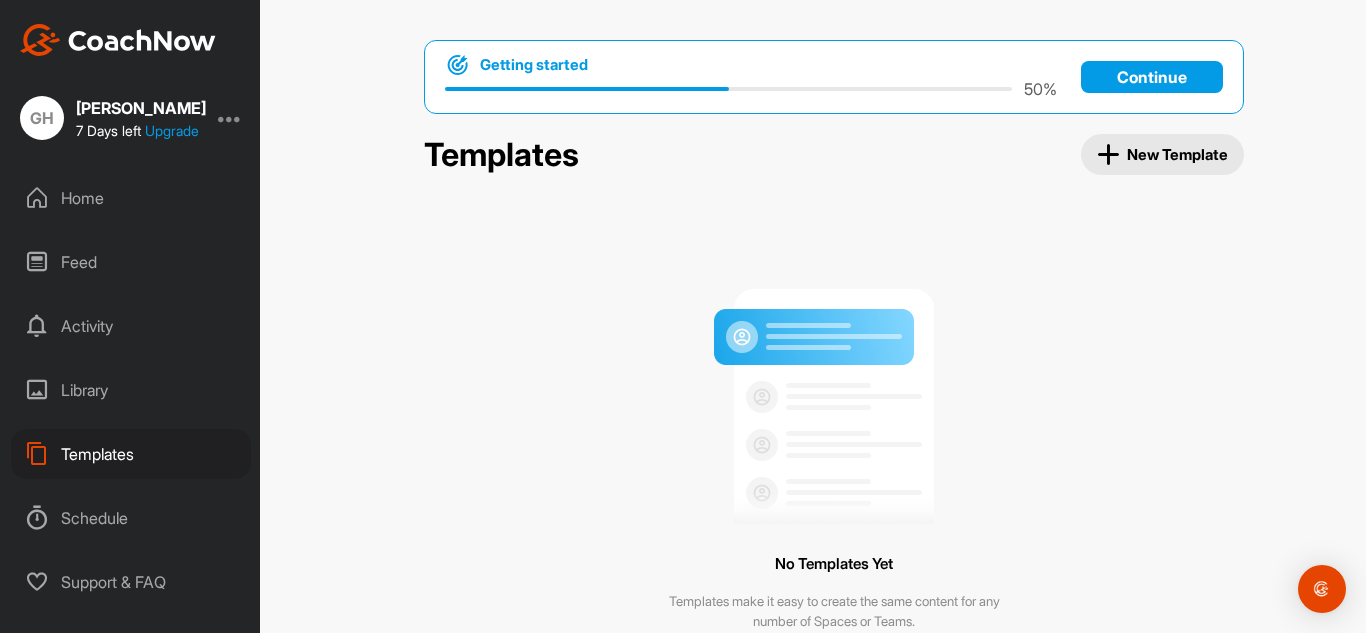 click at bounding box center [118, 40] 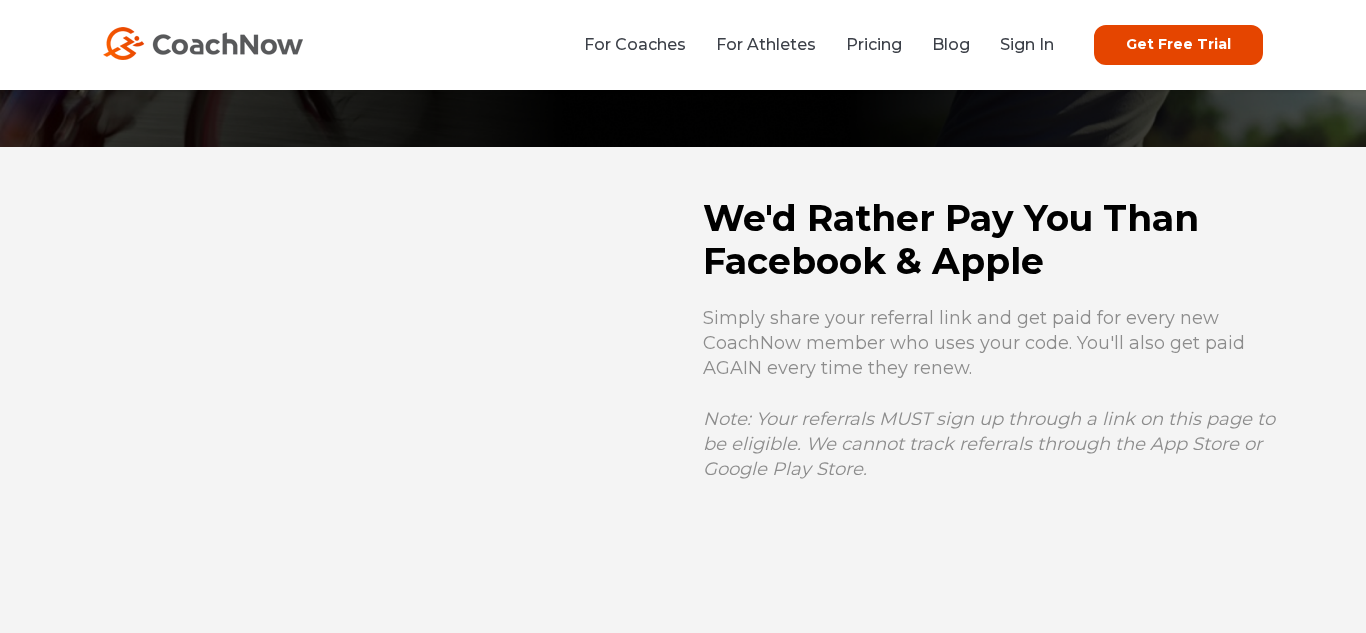 scroll, scrollTop: 394, scrollLeft: 0, axis: vertical 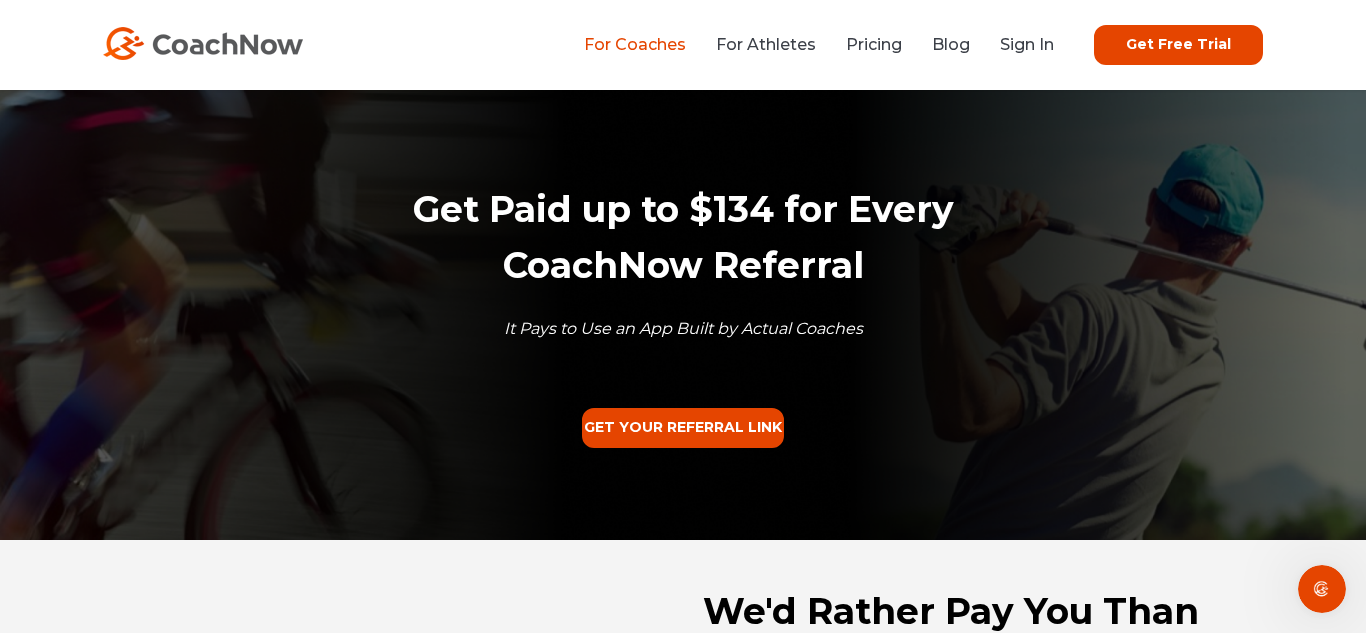 click on "For Coaches" at bounding box center [635, 44] 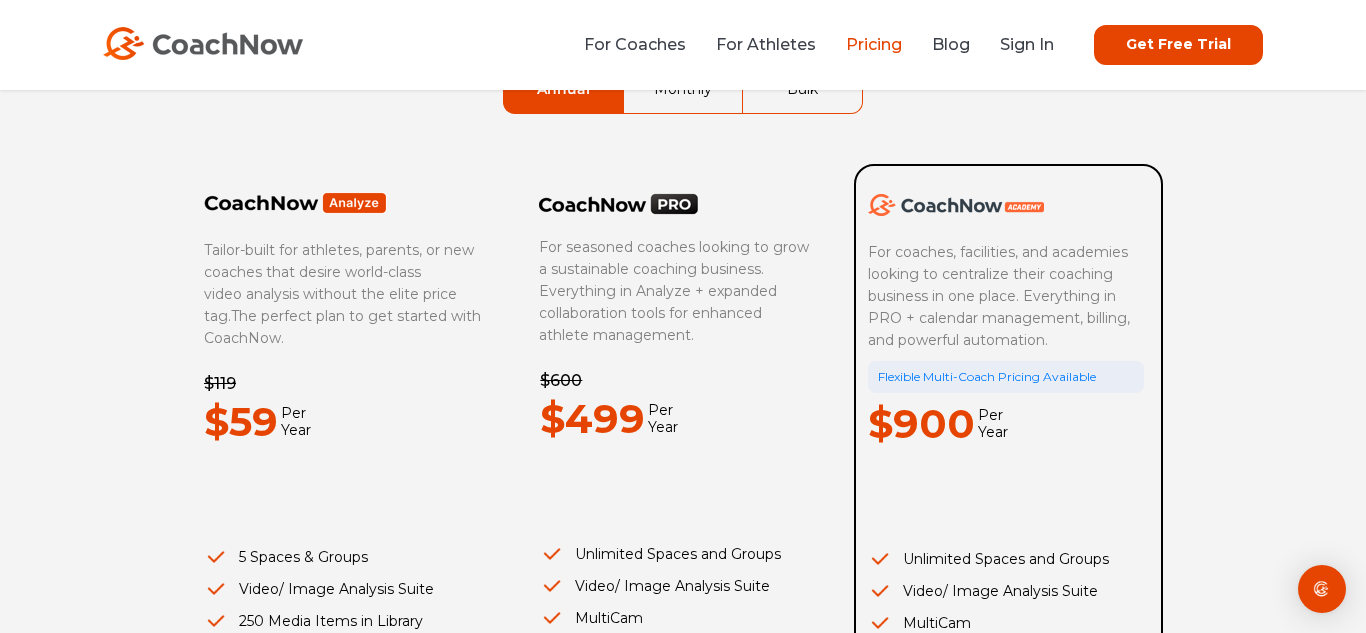 scroll, scrollTop: 219, scrollLeft: 0, axis: vertical 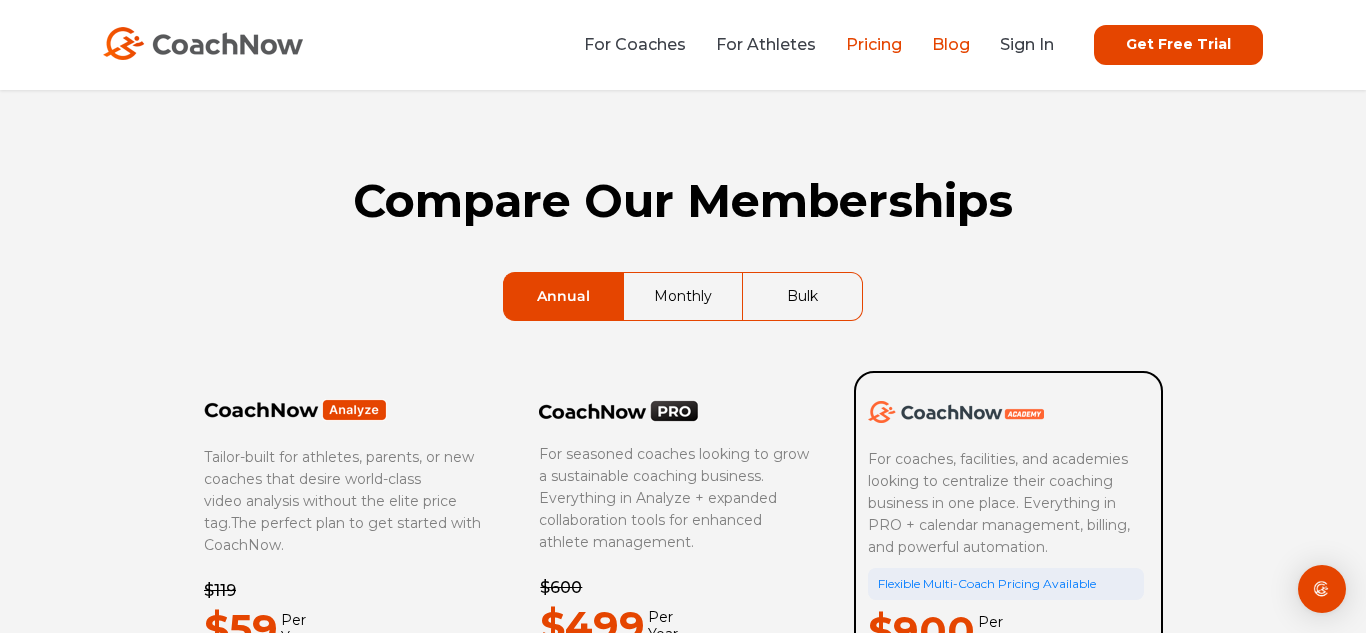 click on "Blog" at bounding box center (951, 44) 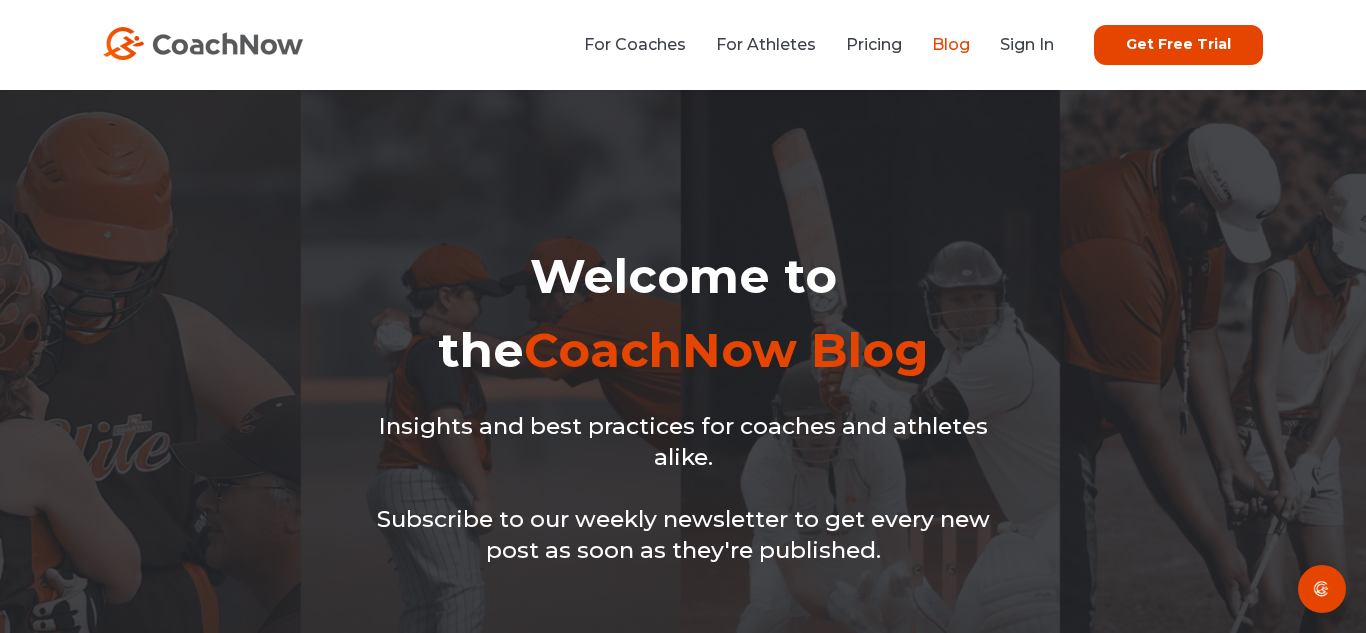 scroll, scrollTop: 0, scrollLeft: 0, axis: both 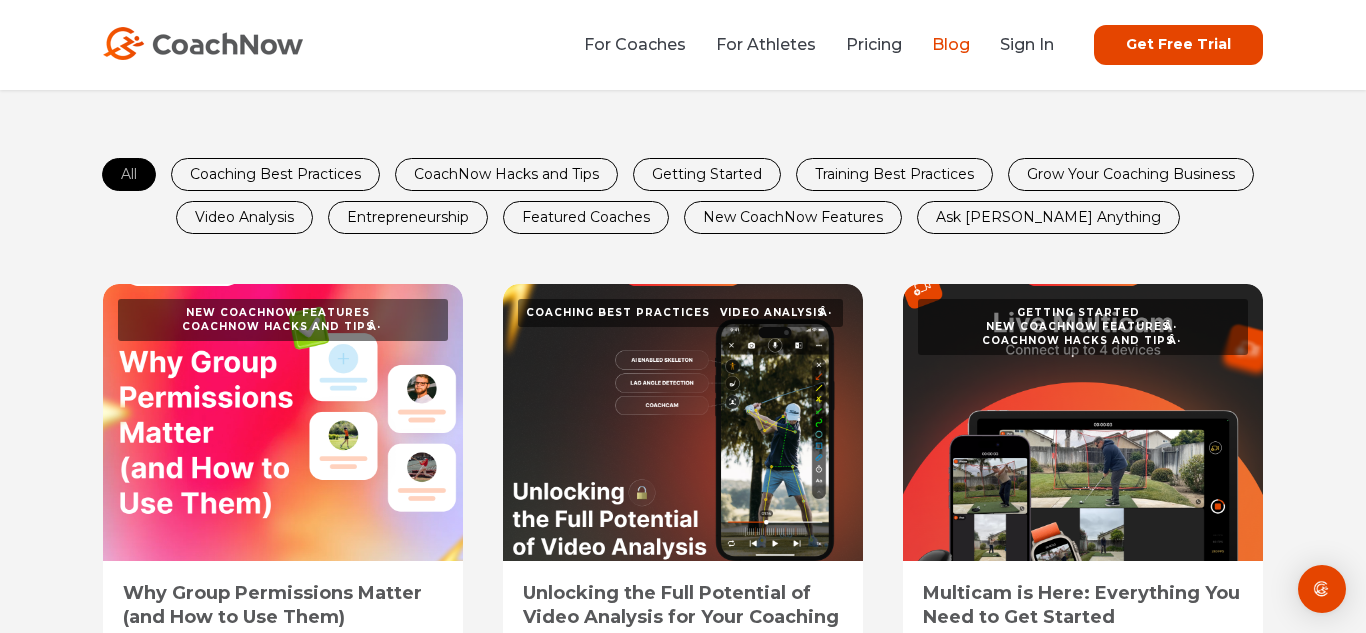 click at bounding box center (1083, 422) 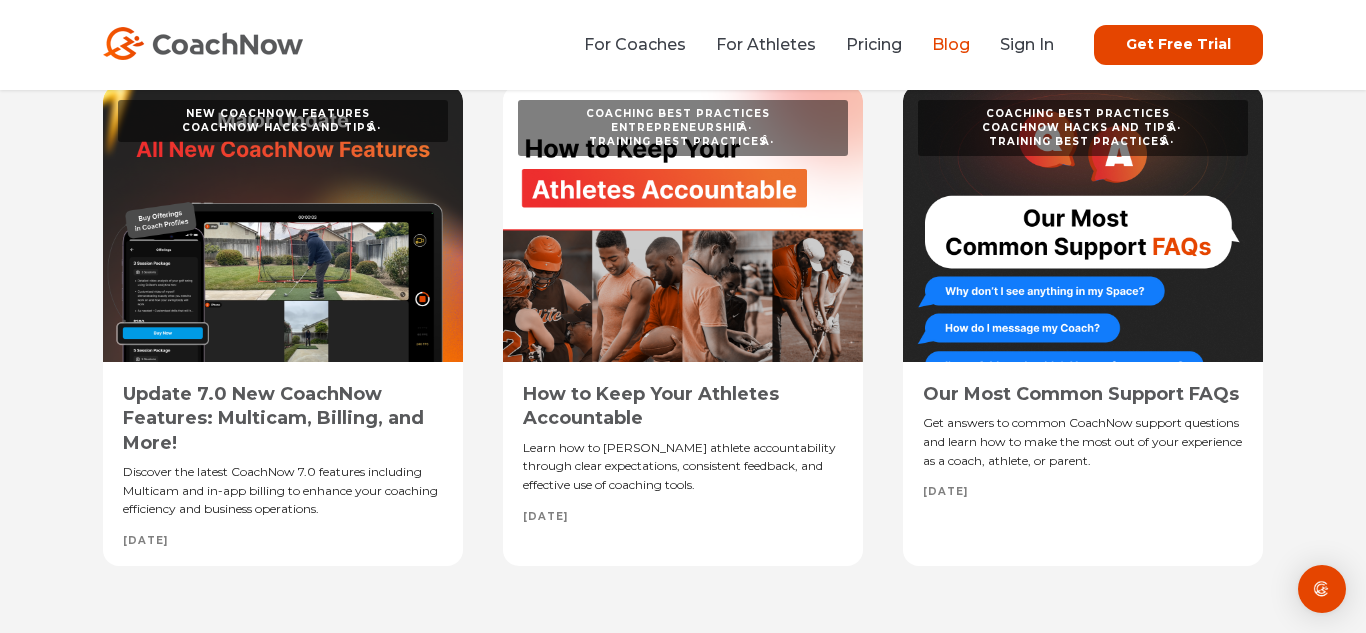 scroll, scrollTop: 1607, scrollLeft: 0, axis: vertical 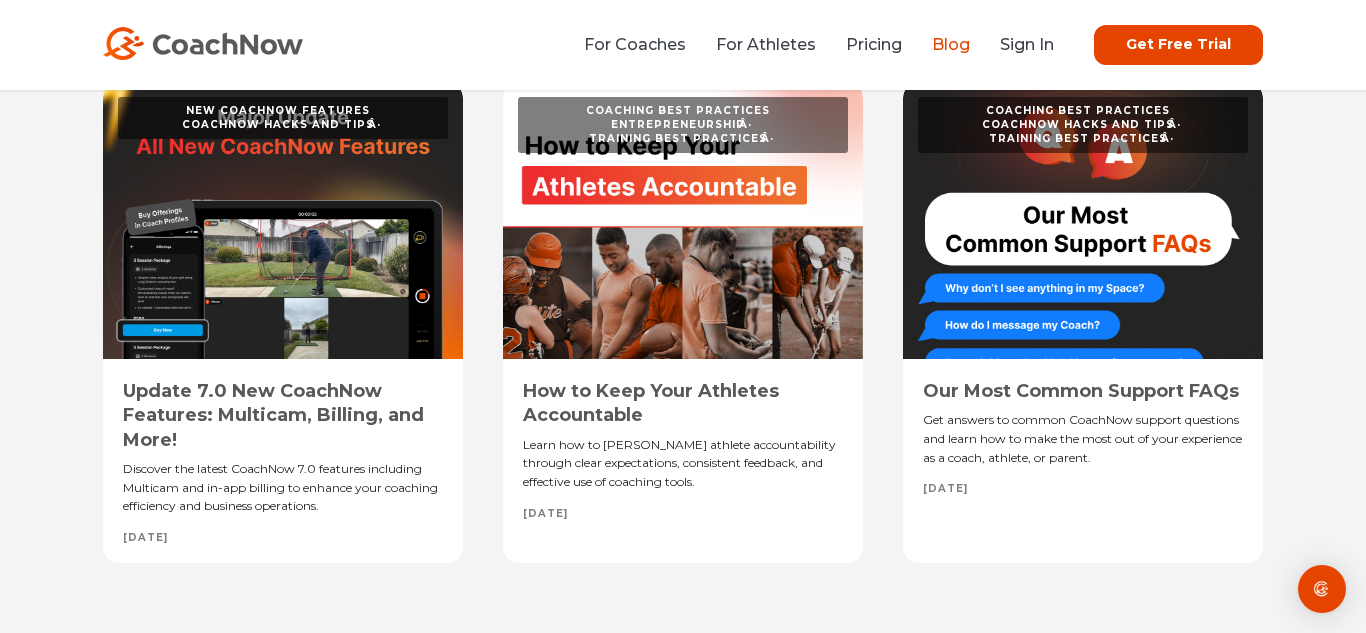 click on "Get answers to common CoachNow support questions and learn how to make the most out of your experience as a coach, athlete, or parent." at bounding box center (1083, 439) 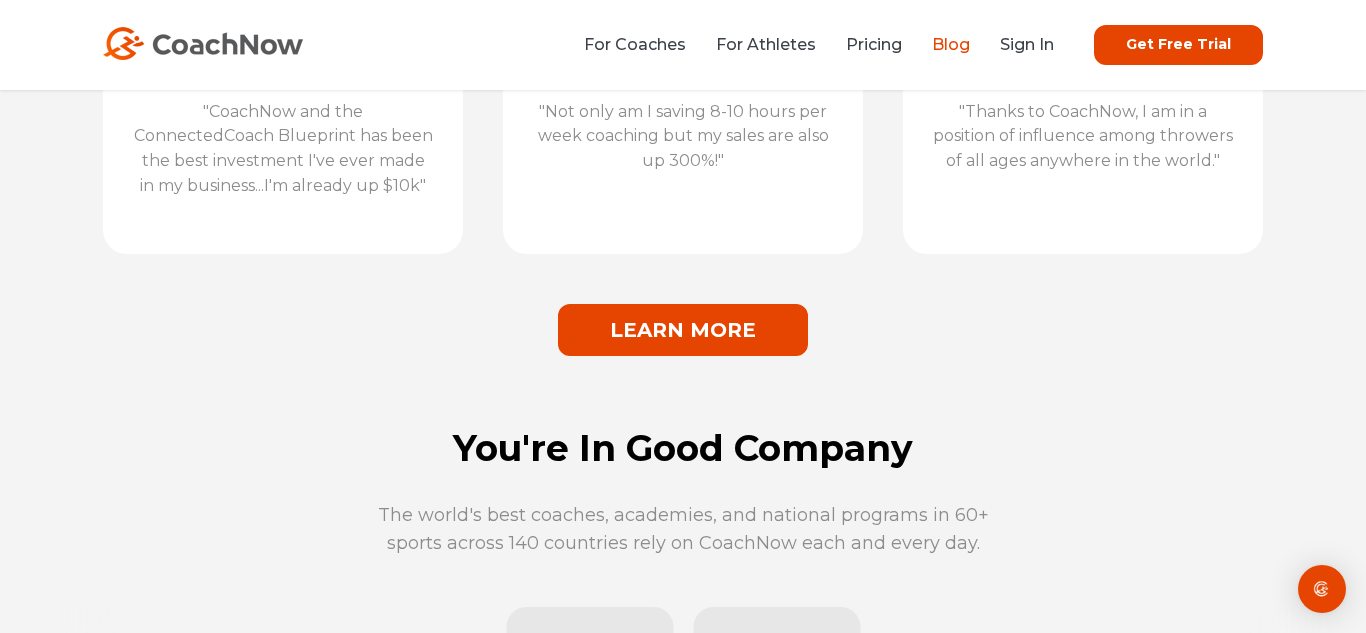 scroll, scrollTop: 5652, scrollLeft: 0, axis: vertical 